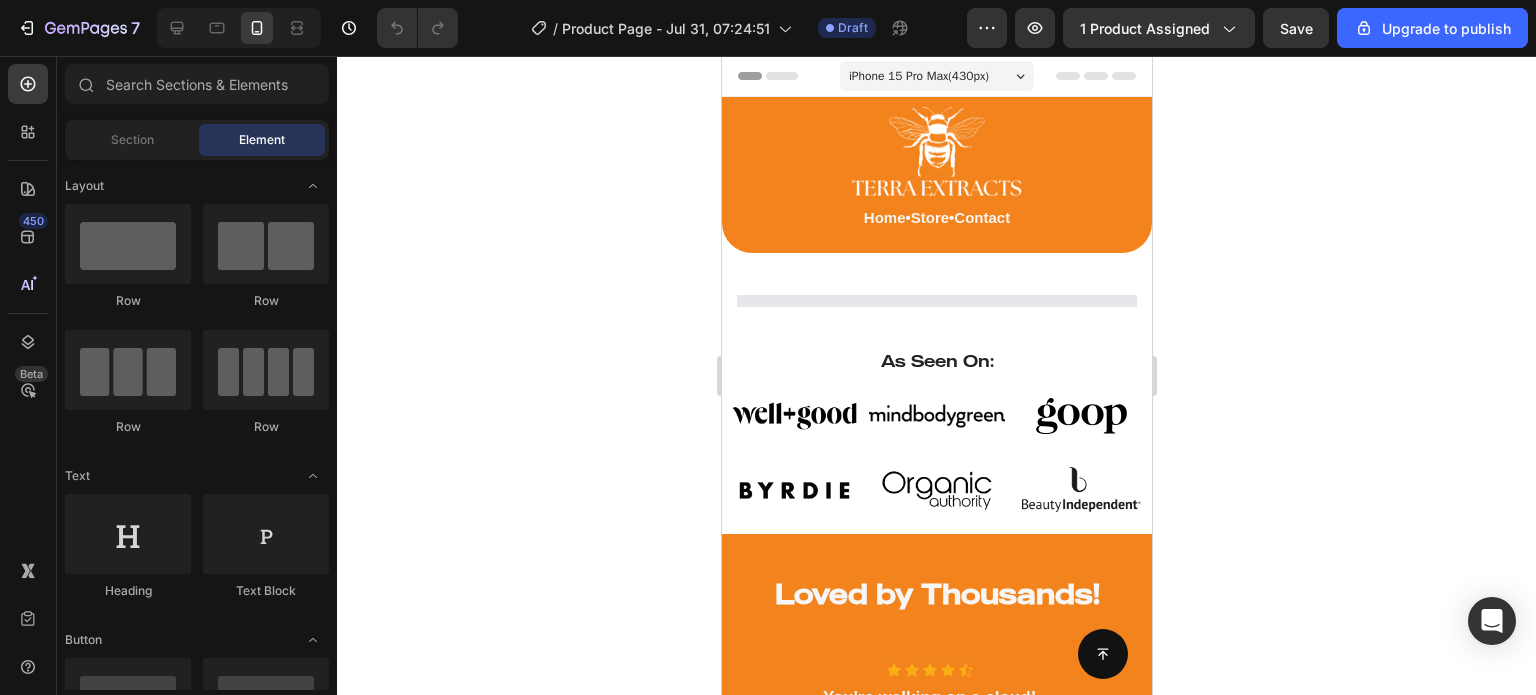 scroll, scrollTop: 0, scrollLeft: 0, axis: both 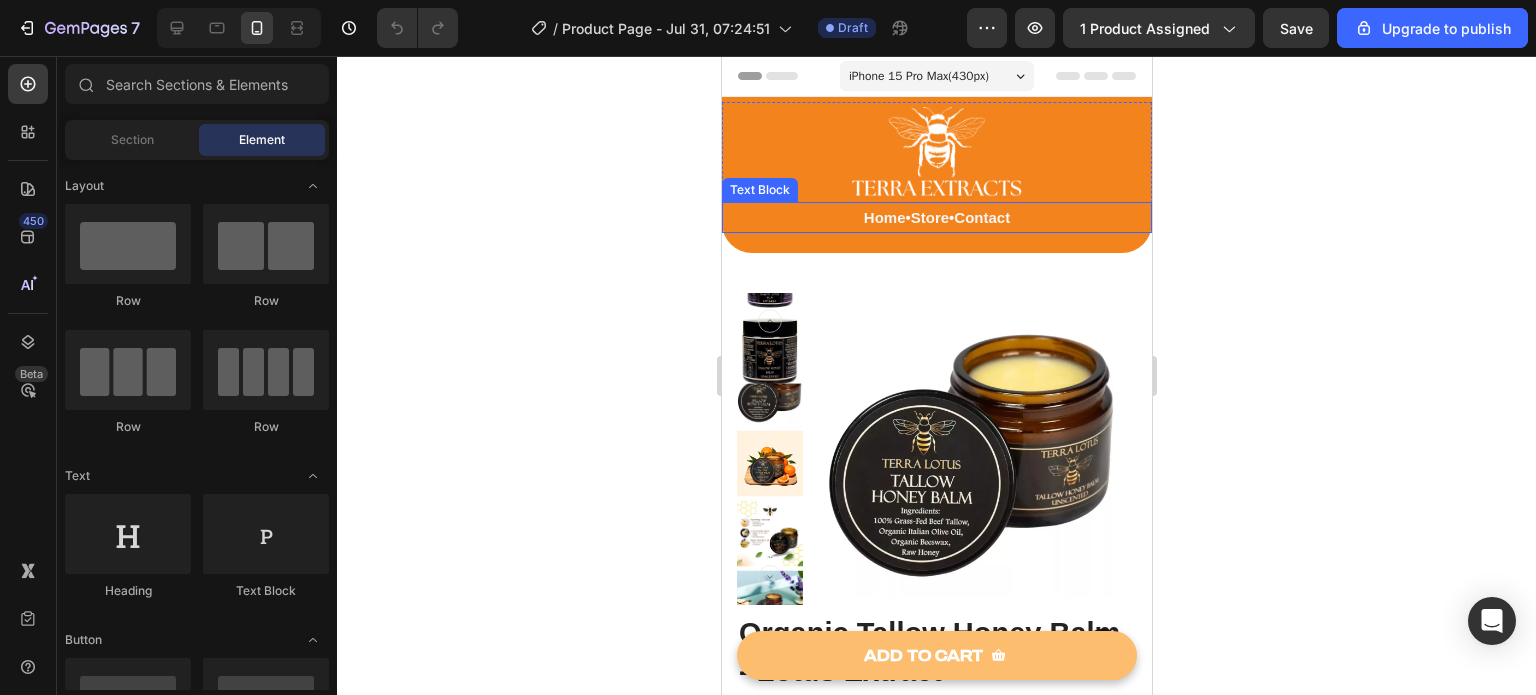 click on "Home   •   Store  •   Contact" at bounding box center [936, 217] 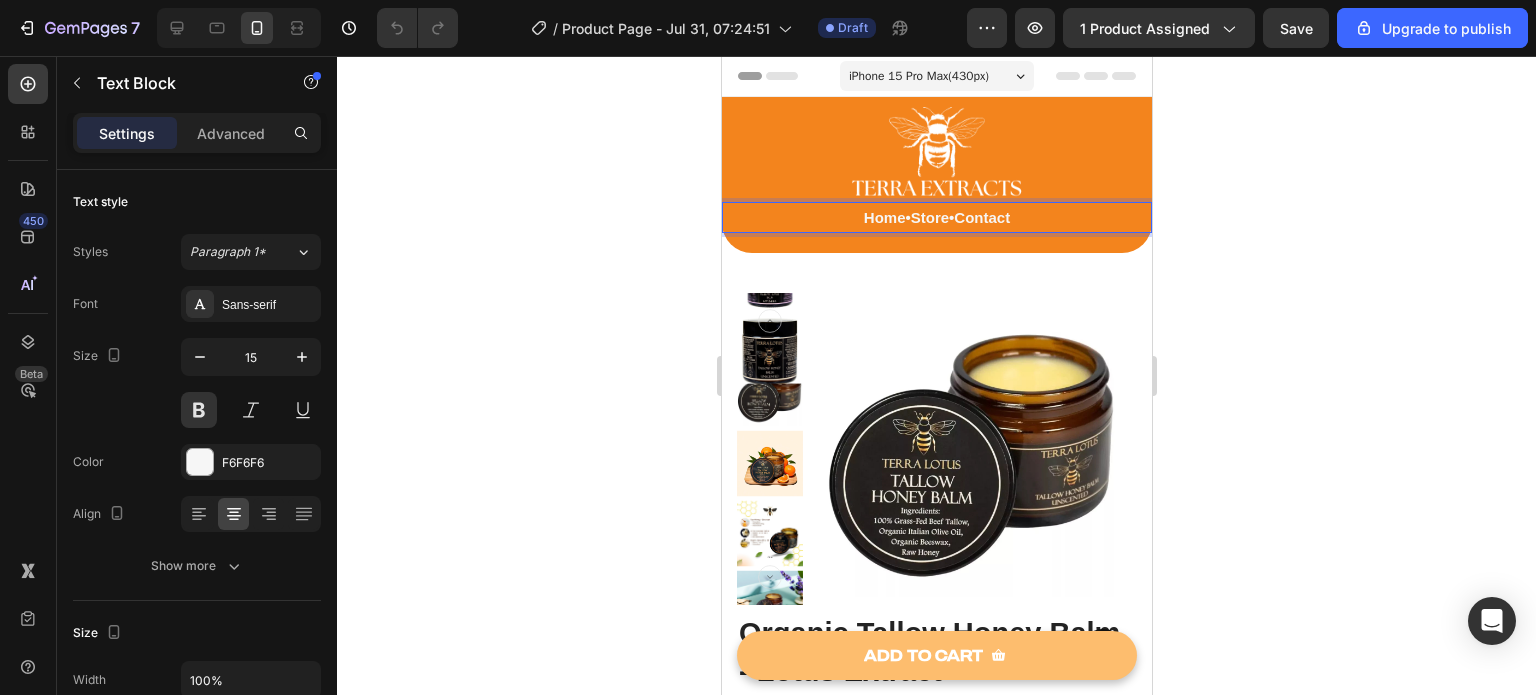 click on "Home   •   Store  •   Contact" at bounding box center (936, 217) 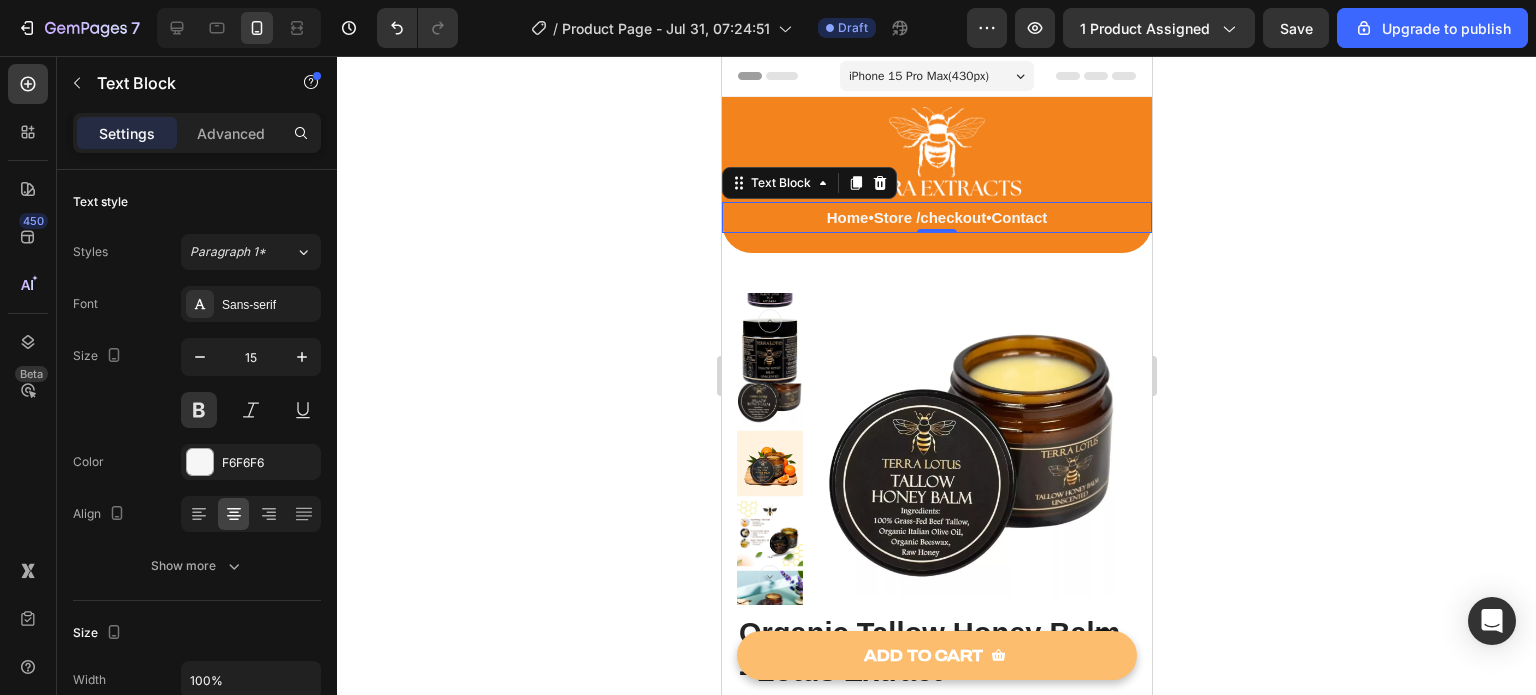 click 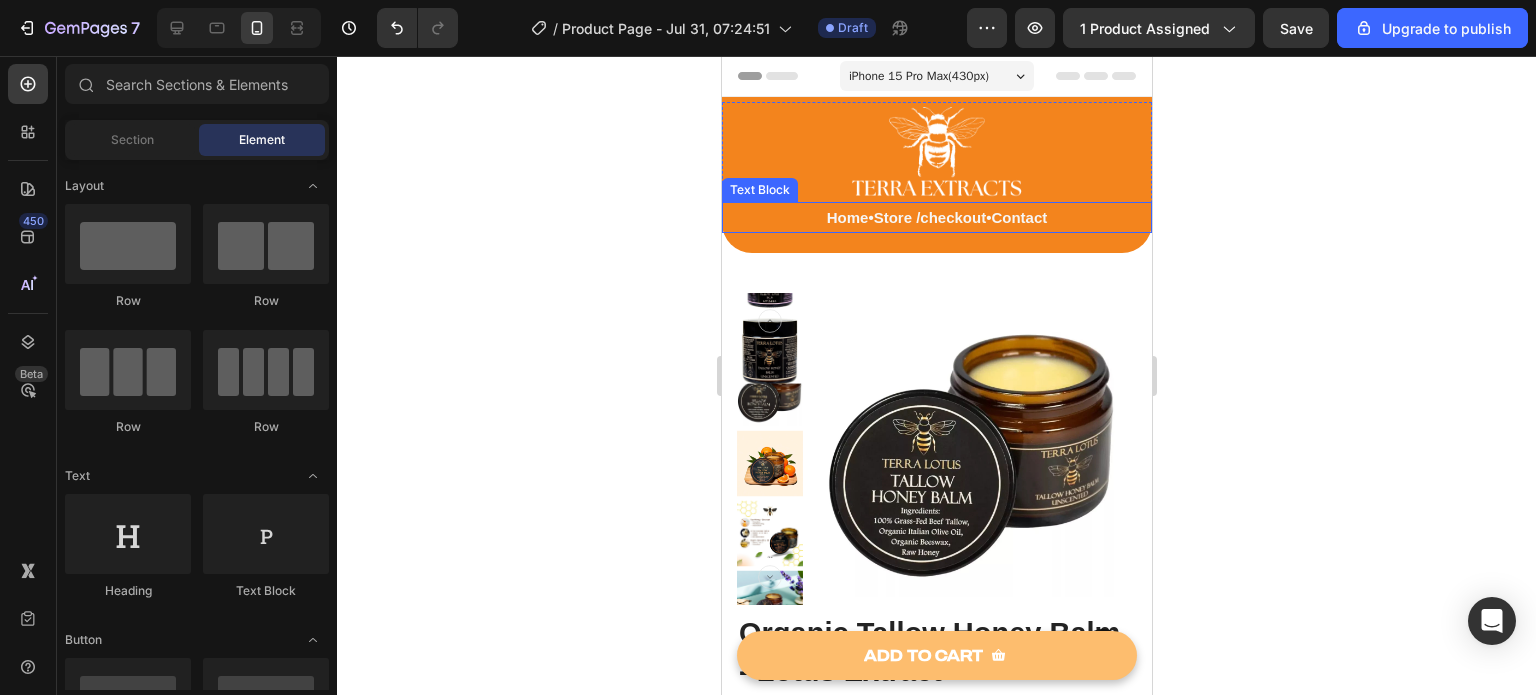 click on "Home   •   Store   /checkout  •   Contact" at bounding box center [936, 217] 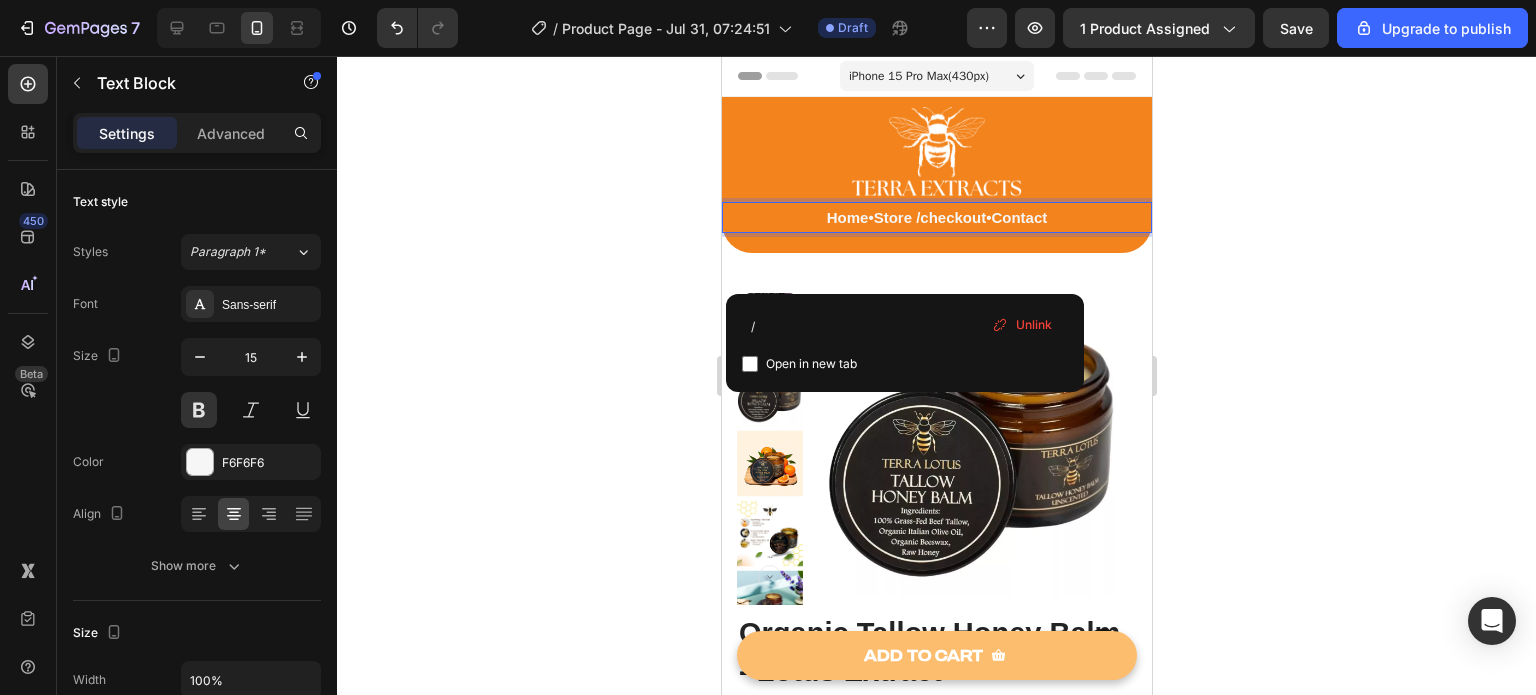 click on "Home   •   Store   /checkout  •   Contact" at bounding box center [936, 217] 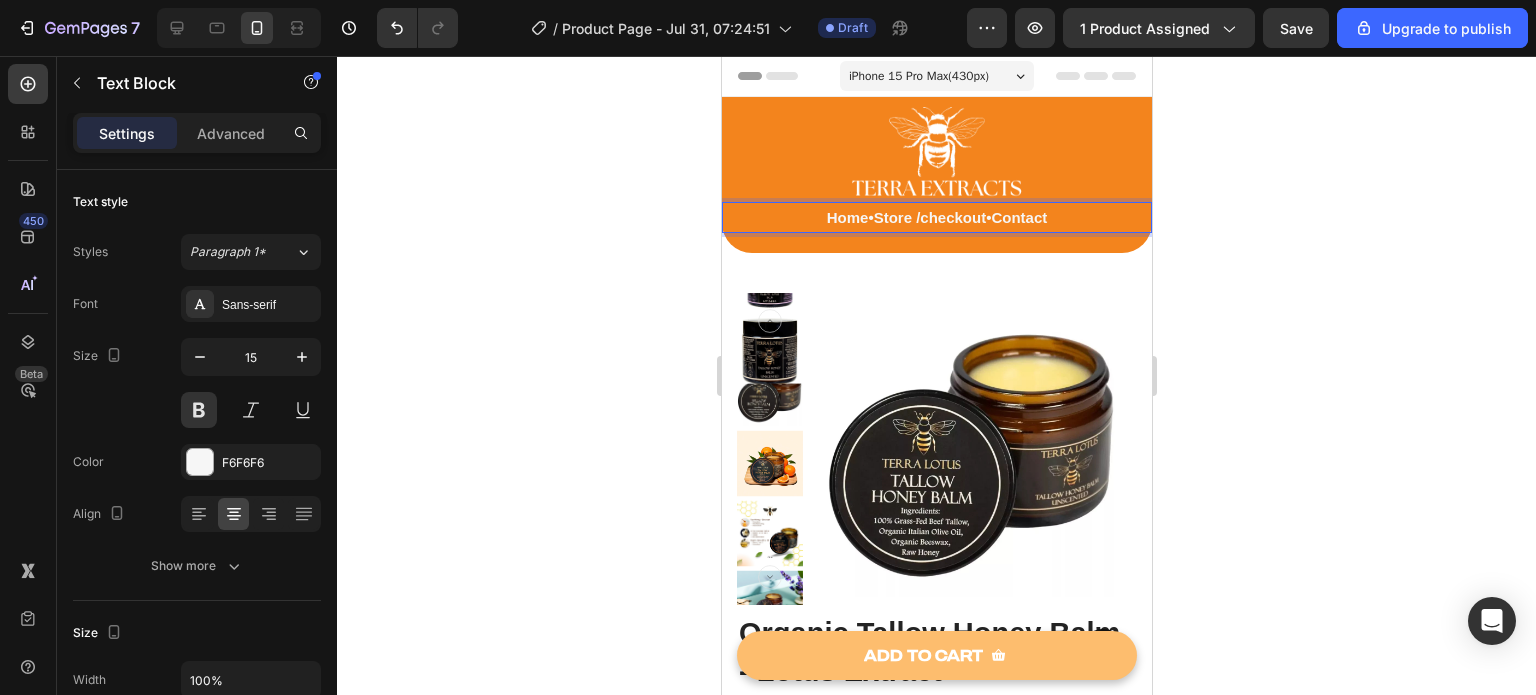 click on "/checkout" at bounding box center (950, 217) 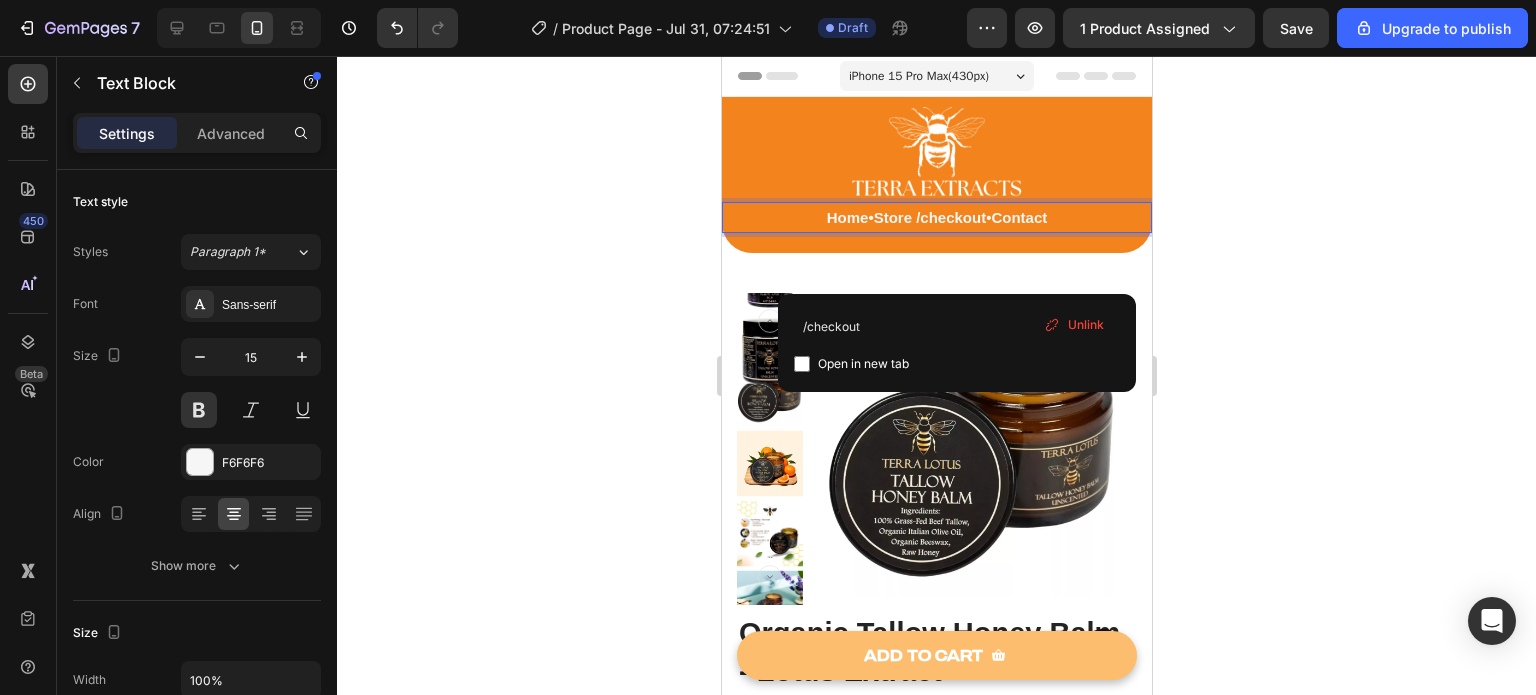 click on "Unlink" at bounding box center [1086, 325] 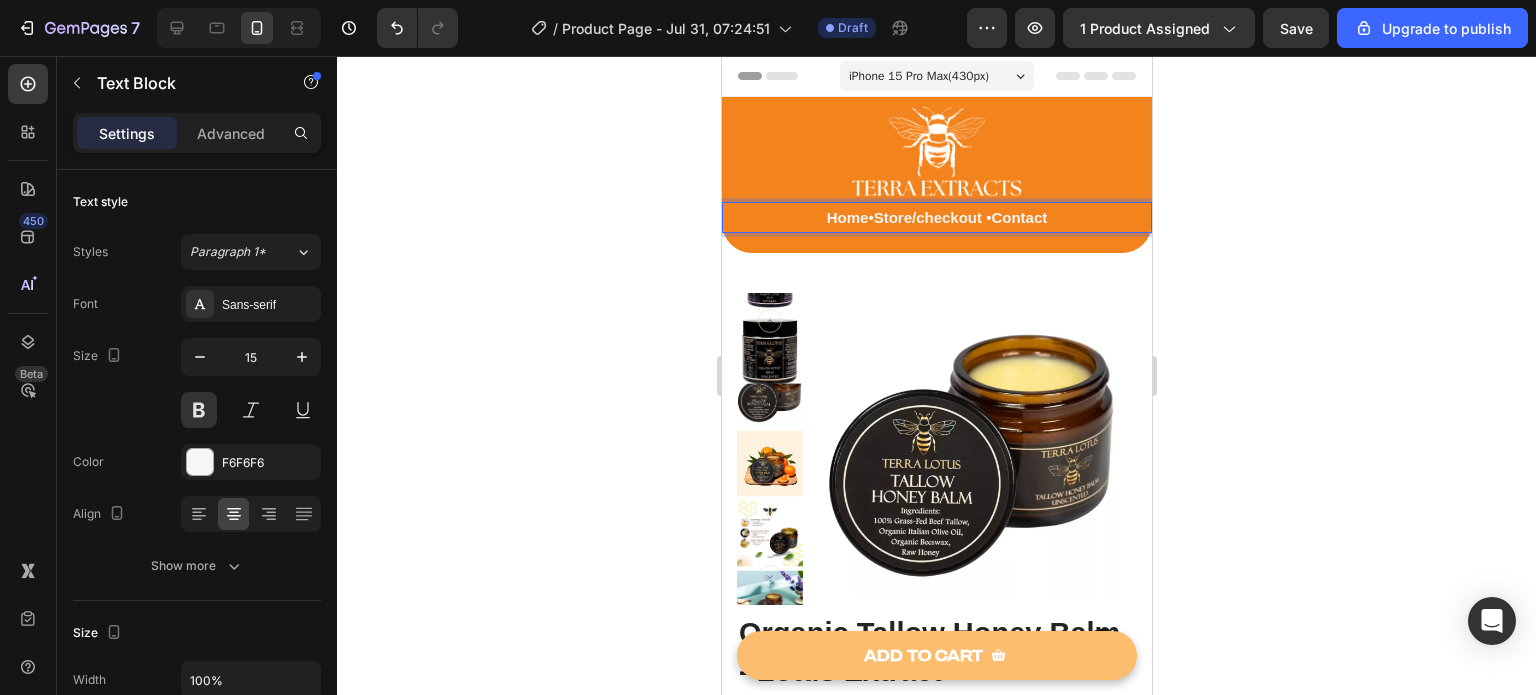 click on "Home   •   Store  /checkout •   Contact" at bounding box center [936, 217] 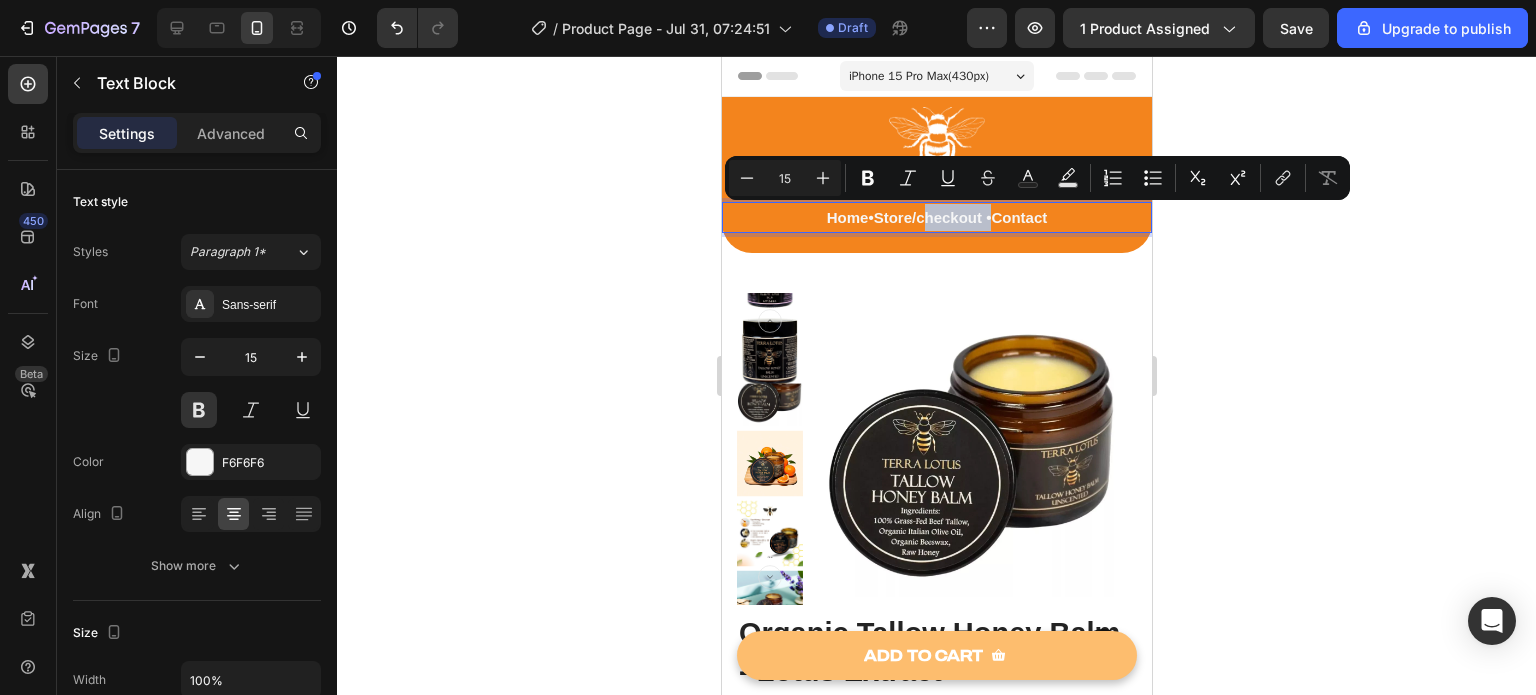 drag, startPoint x: 978, startPoint y: 217, endPoint x: 919, endPoint y: 222, distance: 59.211487 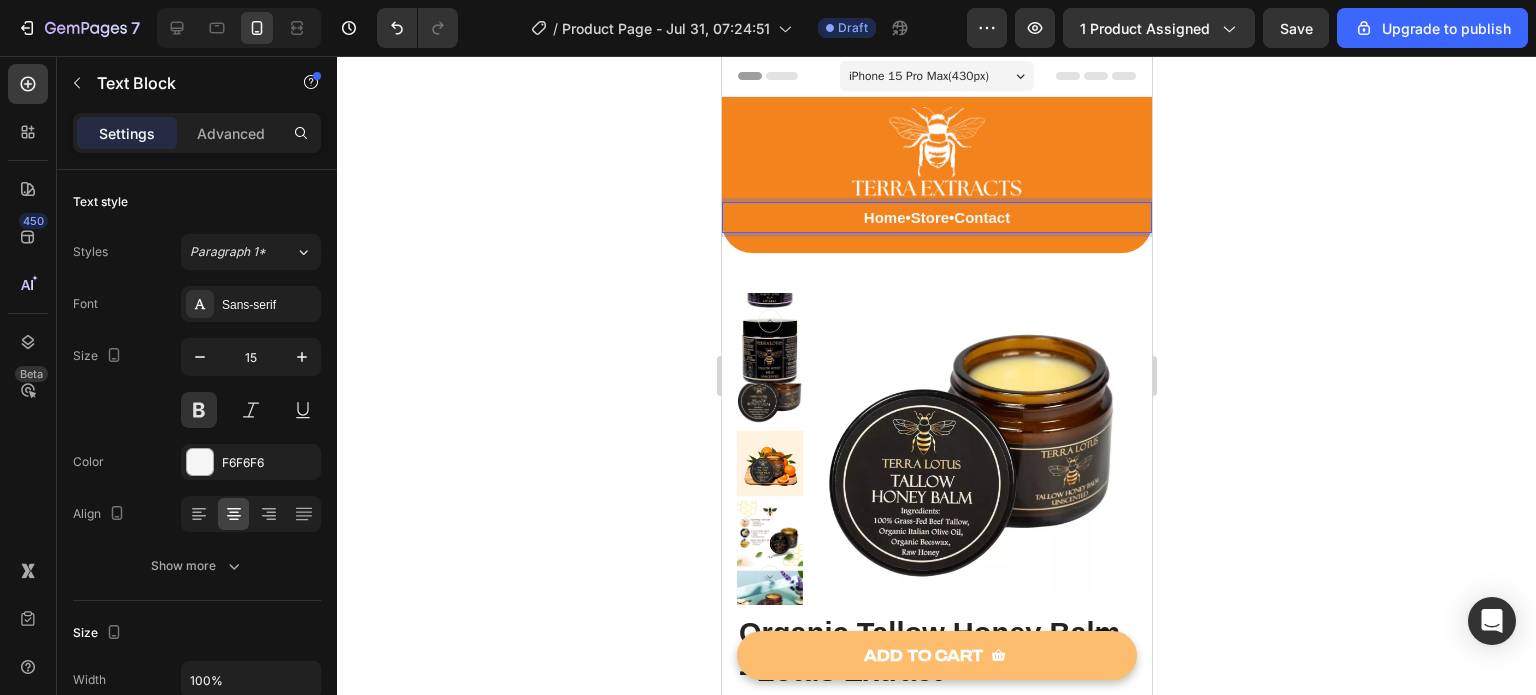 click on "Store" at bounding box center (929, 217) 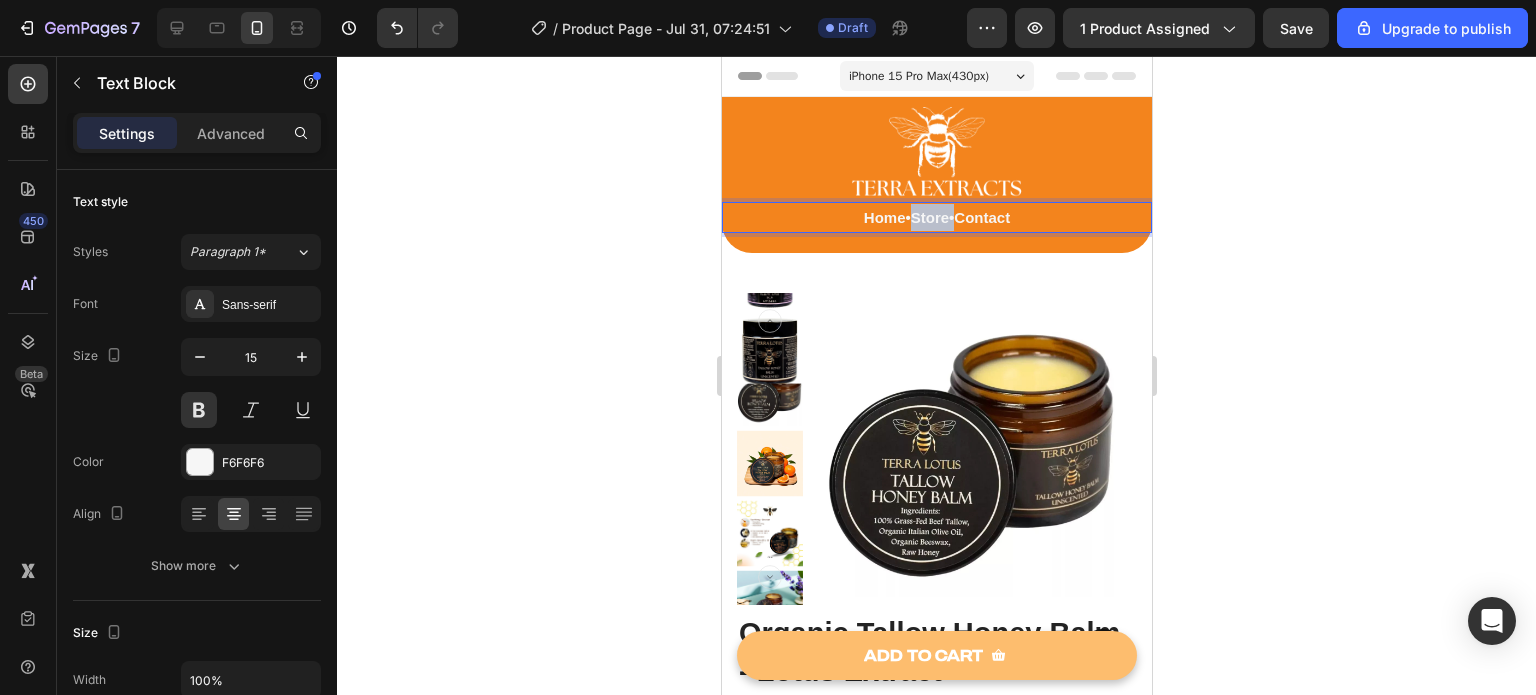 click on "Store" at bounding box center (929, 217) 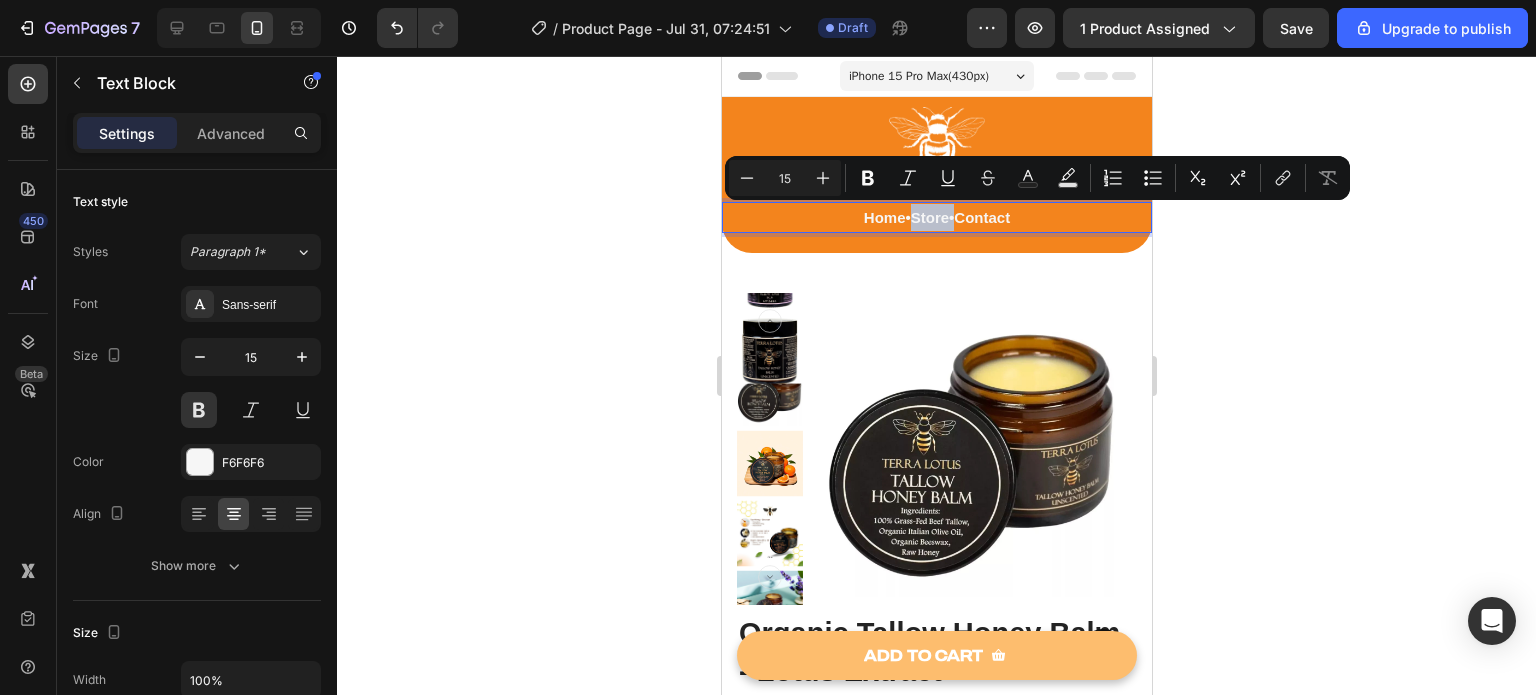 click on "Store" at bounding box center (929, 217) 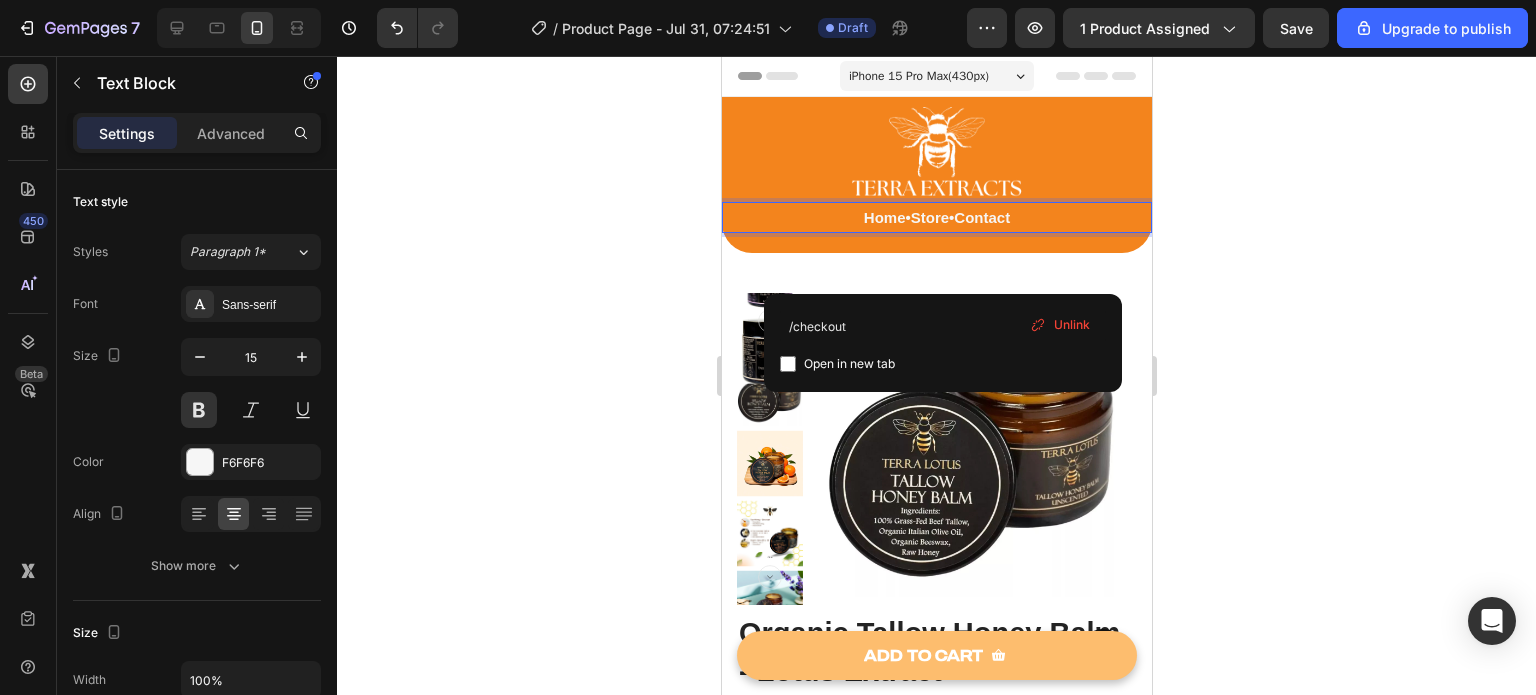click on "Home   •   Store  •   Contact" at bounding box center (936, 217) 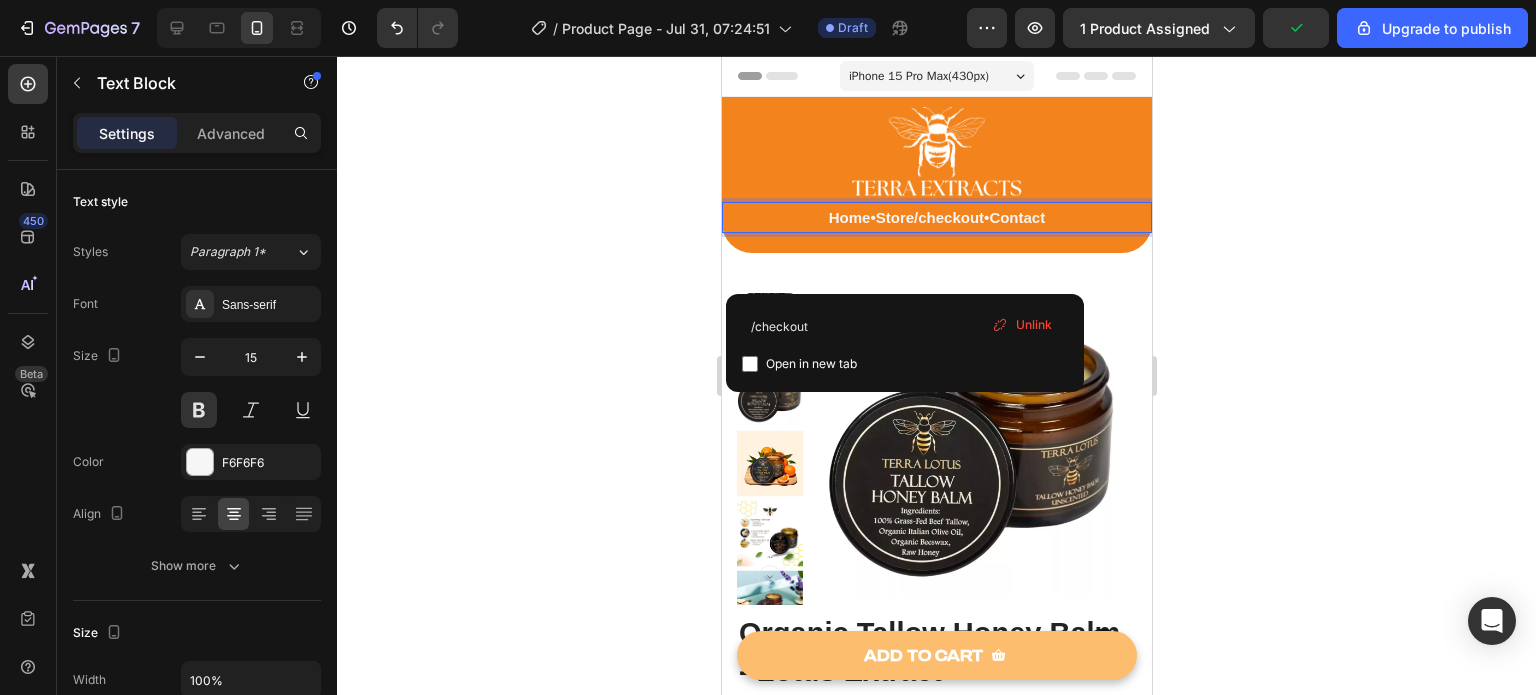 click on "Unlink" at bounding box center (1034, 325) 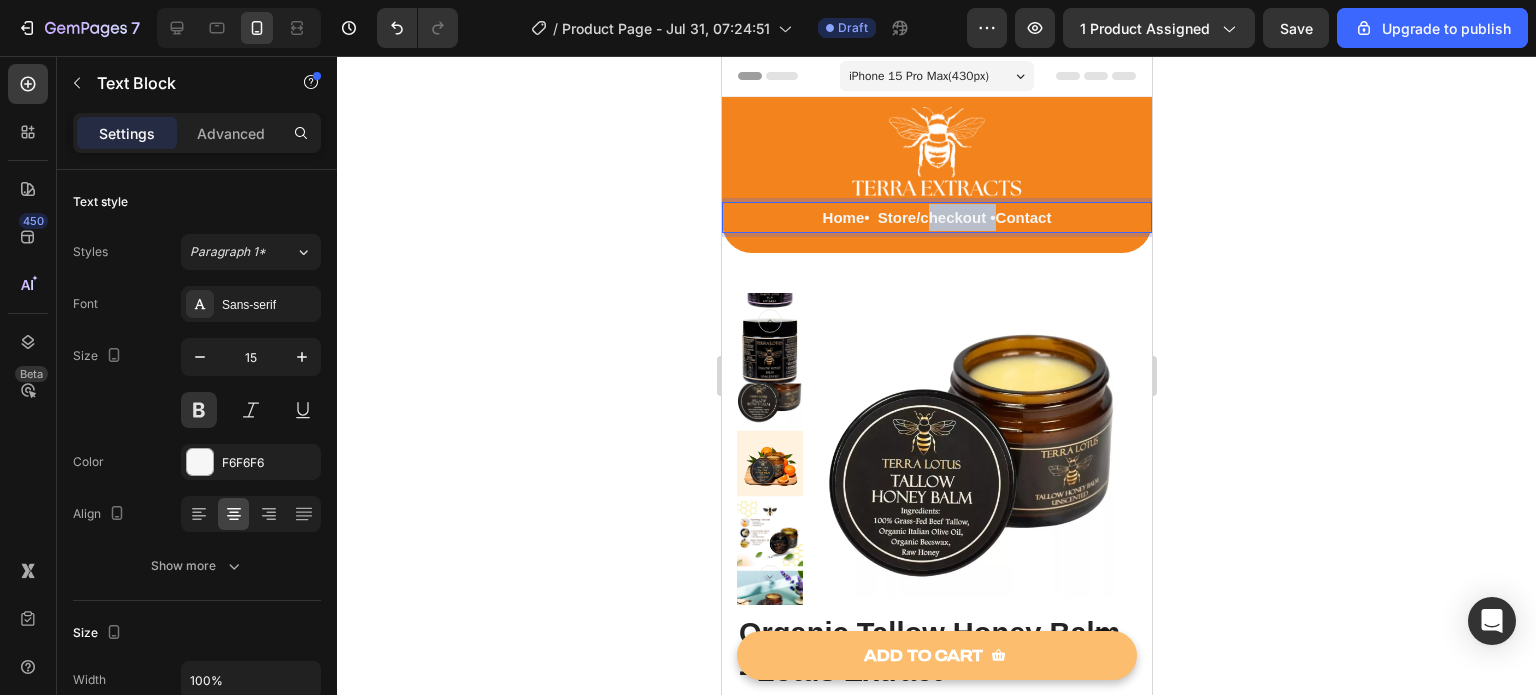 drag, startPoint x: 976, startPoint y: 216, endPoint x: 906, endPoint y: 219, distance: 70.064255 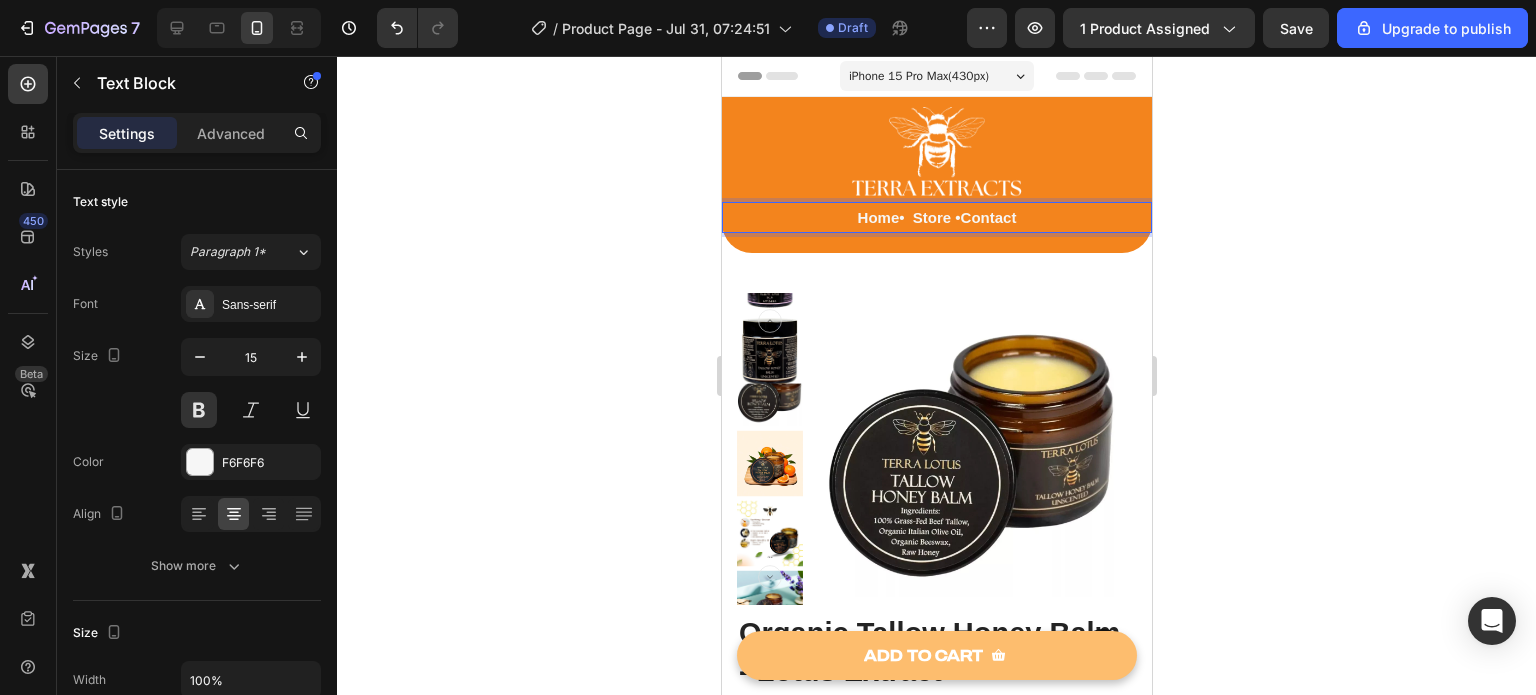 click on "Home   •  Store •   Contact" at bounding box center [936, 217] 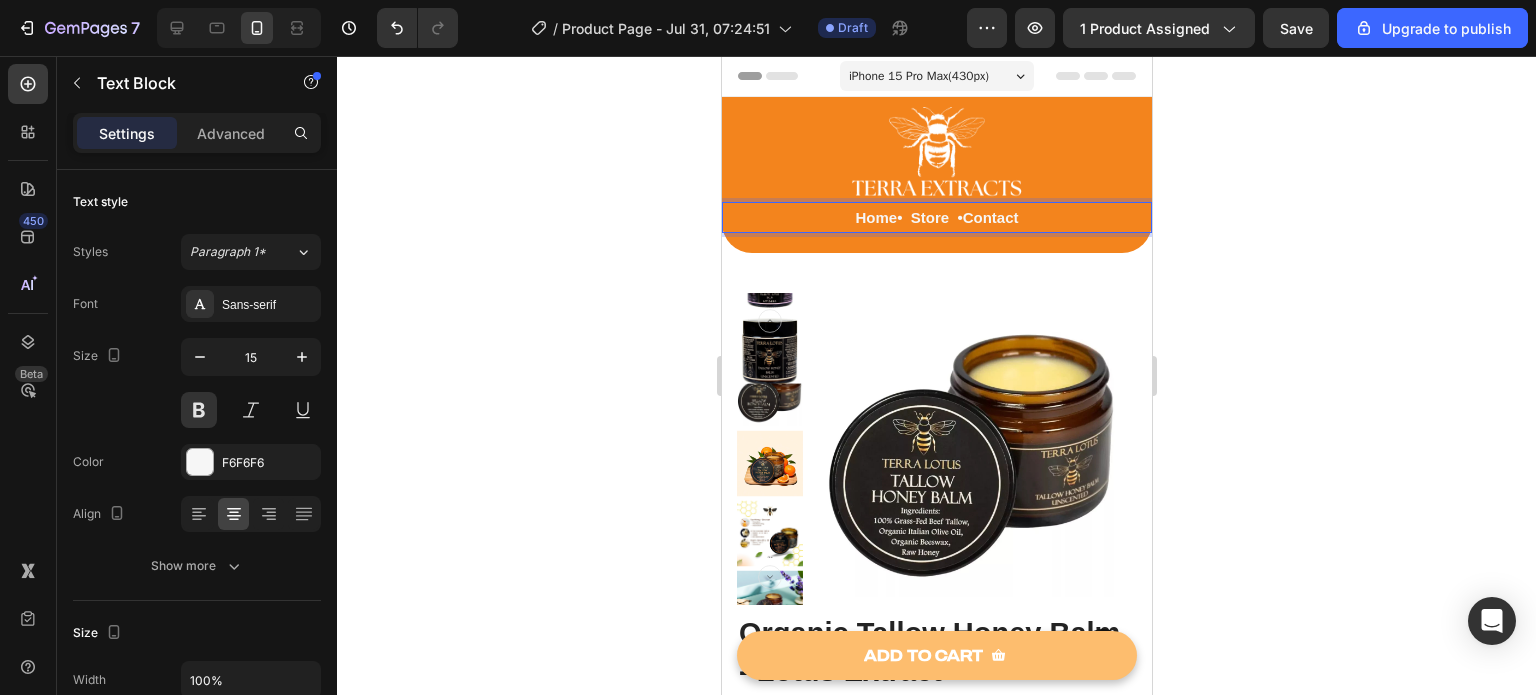click on "Home   •  Store  •   Contact" at bounding box center [936, 217] 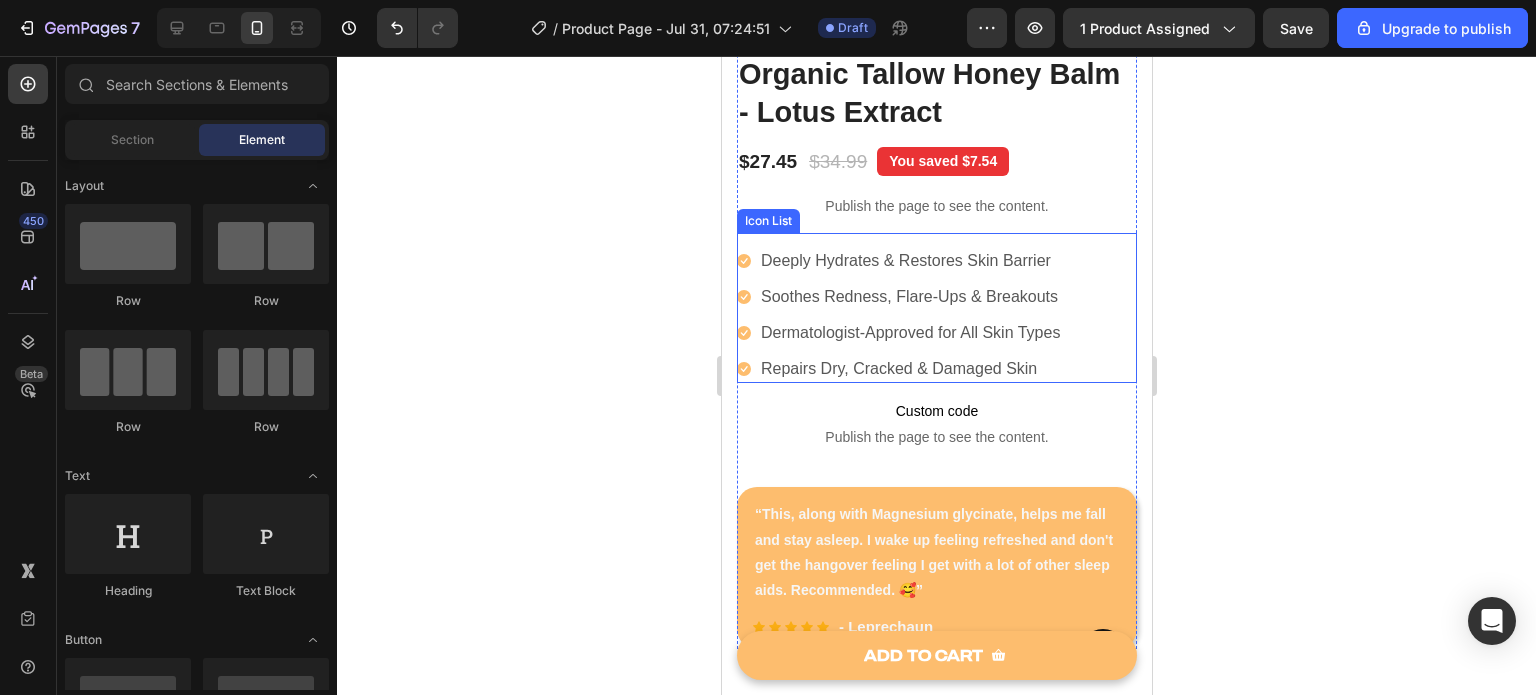 scroll, scrollTop: 0, scrollLeft: 0, axis: both 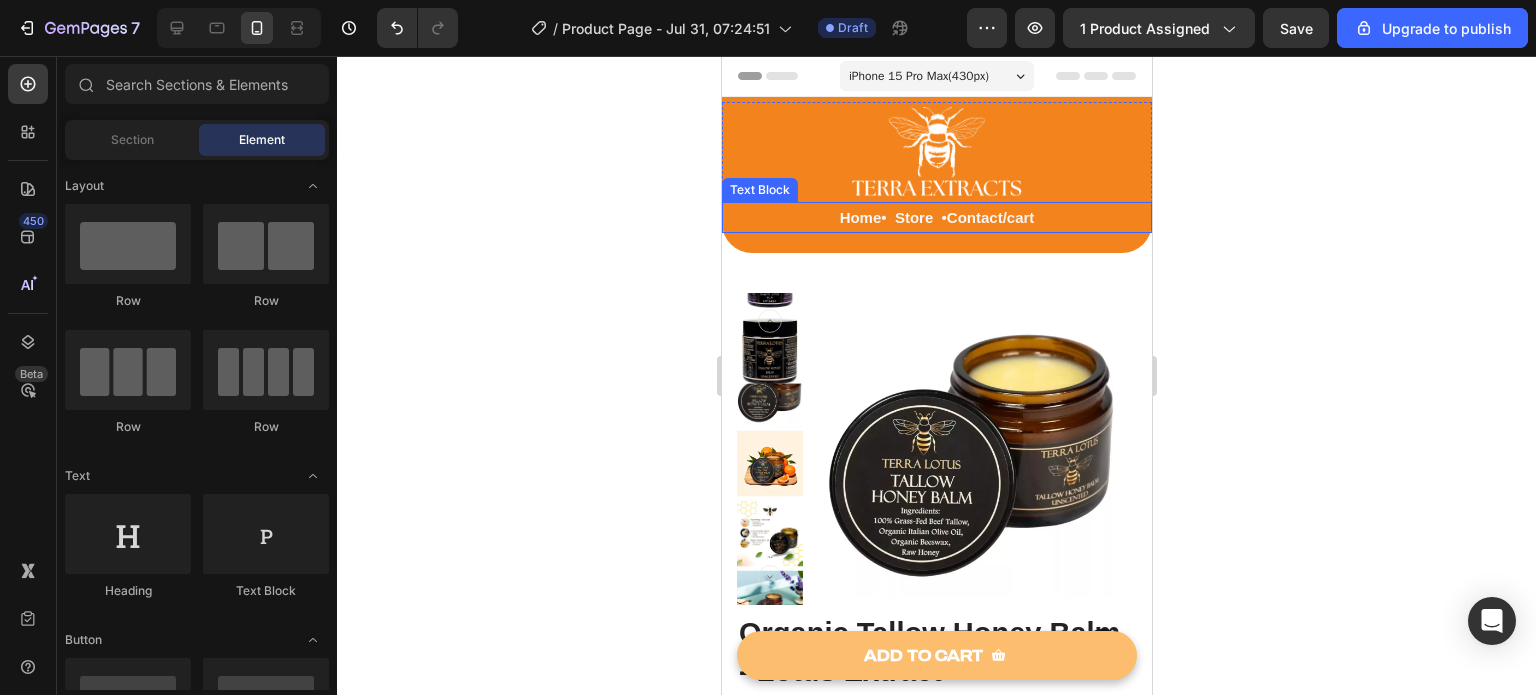 click on "Contact/cart" at bounding box center (990, 217) 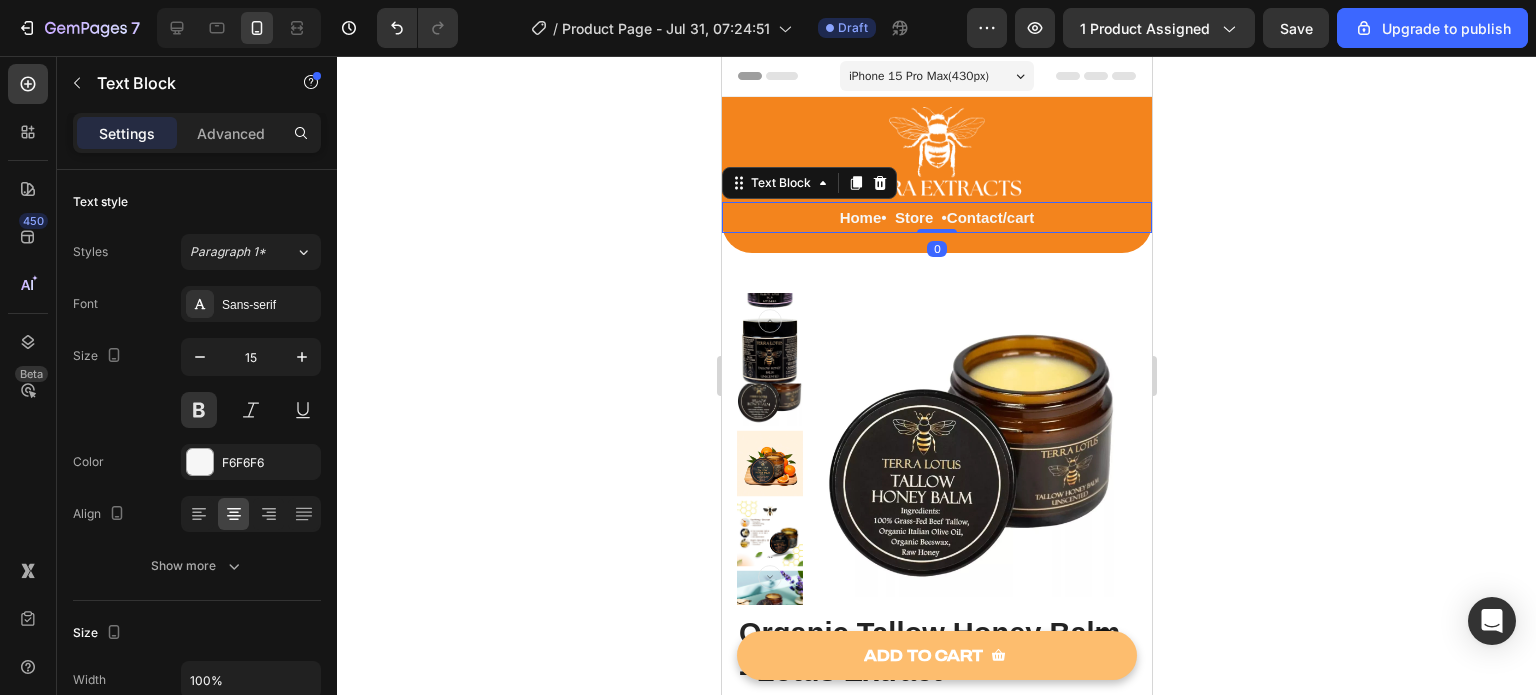 click on "Home   •  Store  •   Contact/cart" at bounding box center [936, 217] 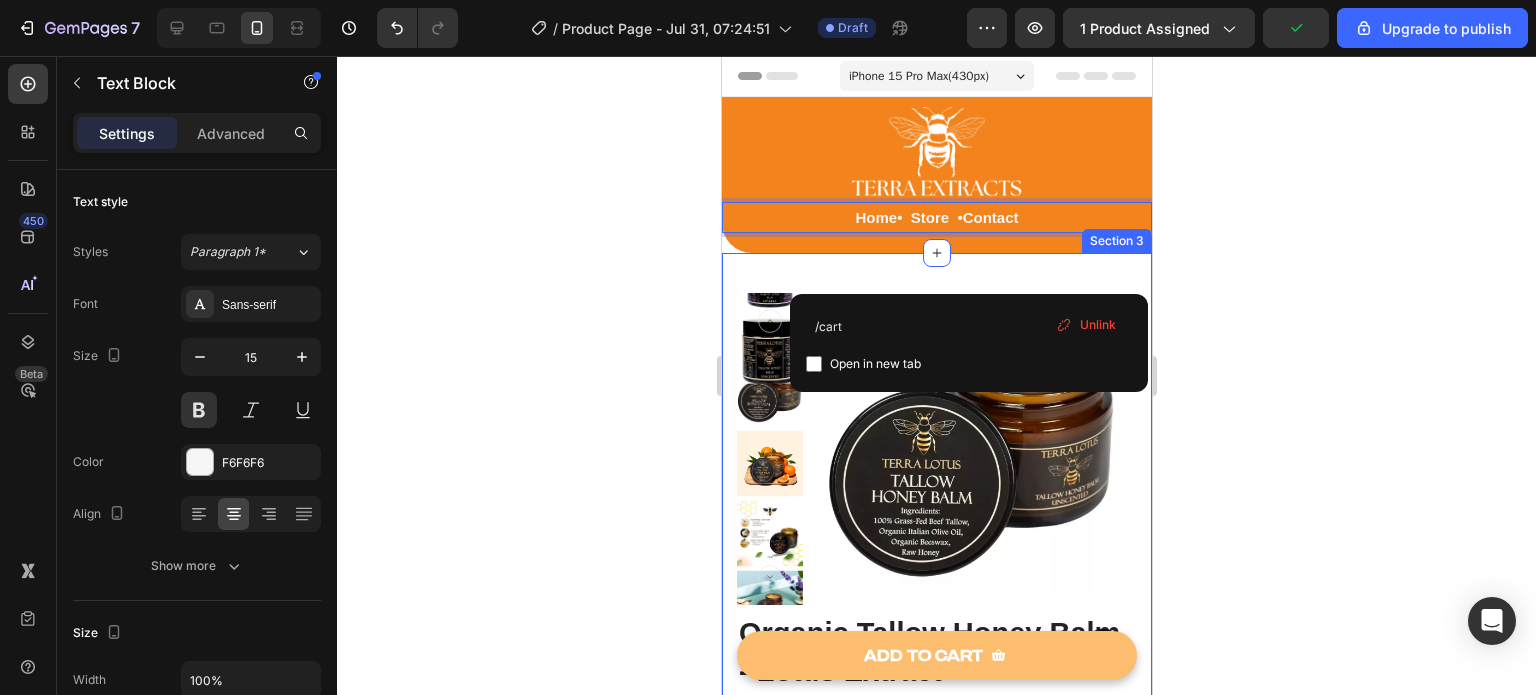 click on "Image Image Free Shipping Heading On oders over $70 Text block Row Image Money-back guarantee Heading 30- day refund or replacement Text block Row Row Row             (P) Images & Gallery Organic Tallow Honey Balm - Lotus Extract (P) Title                Icon                Icon                Icon                Icon                Icon Icon List Hoz 6000+ Clients satisfaits Text block Row
Icon Product Benefit 1 Text block
Icon Product Benefit 2 Text block
Icon Product Benefit 3 Text block
Icon Product Benefit 4 Text block Icon List $27.45 (P) Price (P) Price $34.99 (P) Price (P) Price You saved $7.54 Product Badge Row
Publish the page to see the content.
Custom Code
Icon Deeply Hydrates & Restores Skin Barrier Text block
Icon Soothes Redness, Flare-Ups & Breakouts Text block
Icon Dermatologist-Approved for All Skin Types Text block" at bounding box center (936, 754) 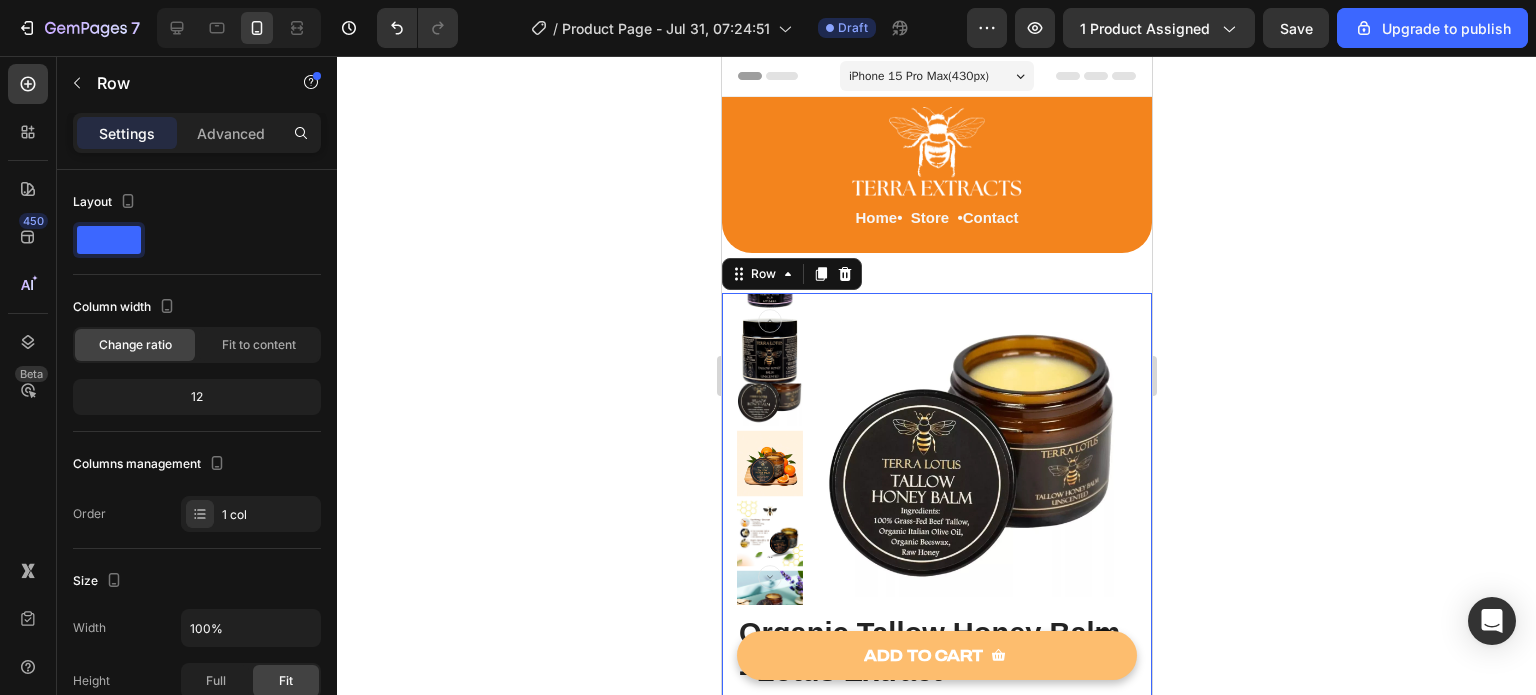 click on "Image Image Free Shipping Heading On oders over $70 Text block Row Image Money-back guarantee Heading 30- day refund or replacement Text block Row Row Row             (P) Images & Gallery Organic Tallow Honey Balm - Lotus Extract (P) Title                Icon                Icon                Icon                Icon                Icon Icon List Hoz 6000+ Clients satisfaits Text block Row
Icon Product Benefit 1 Text block
Icon Product Benefit 2 Text block
Icon Product Benefit 3 Text block
Icon Product Benefit 4 Text block Icon List $27.45 (P) Price (P) Price $34.99 (P) Price (P) Price You saved $7.54 Product Badge Row
Publish the page to see the content.
Custom Code
Icon Deeply Hydrates & Restores Skin Barrier Text block
Icon Soothes Redness, Flare-Ups & Breakouts Text block
Icon Dermatologist-Approved for All Skin Types Text block" at bounding box center (936, 774) 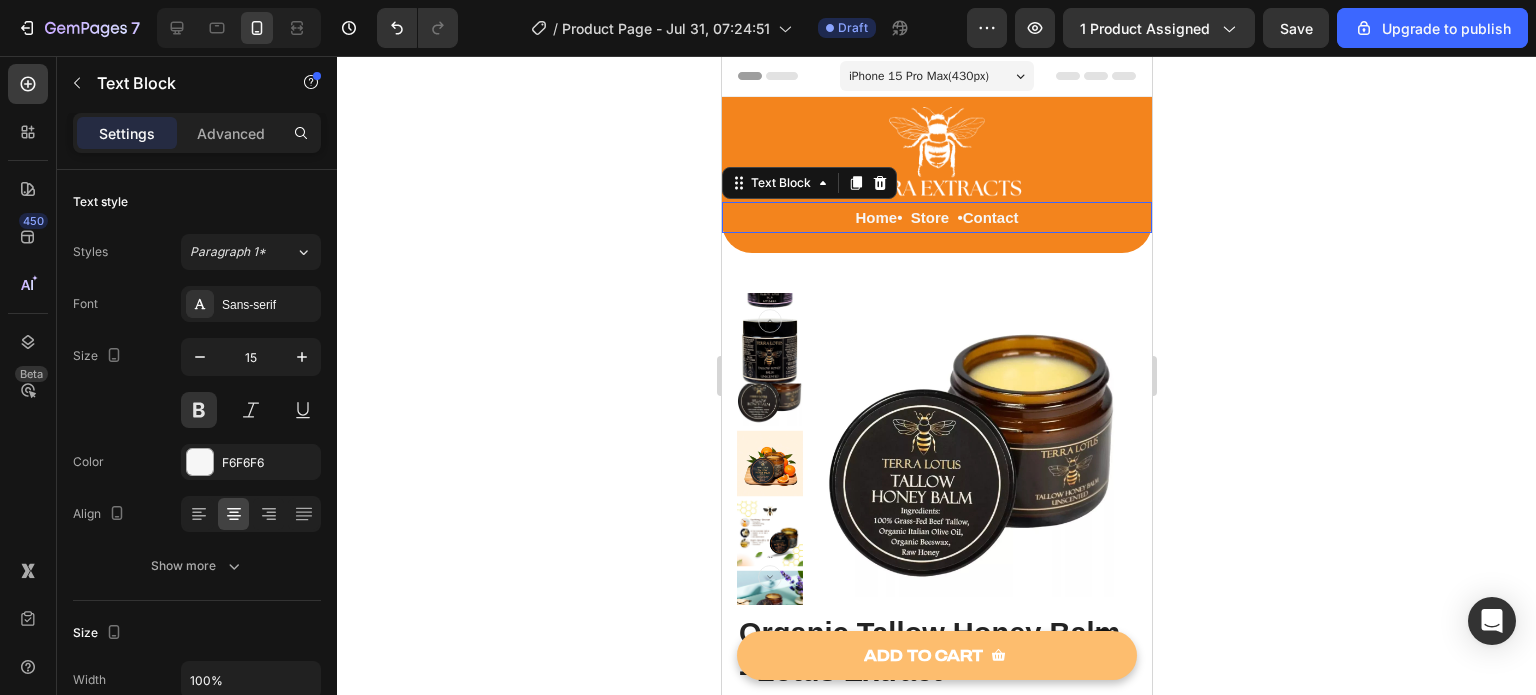 click on "Contact" at bounding box center [990, 217] 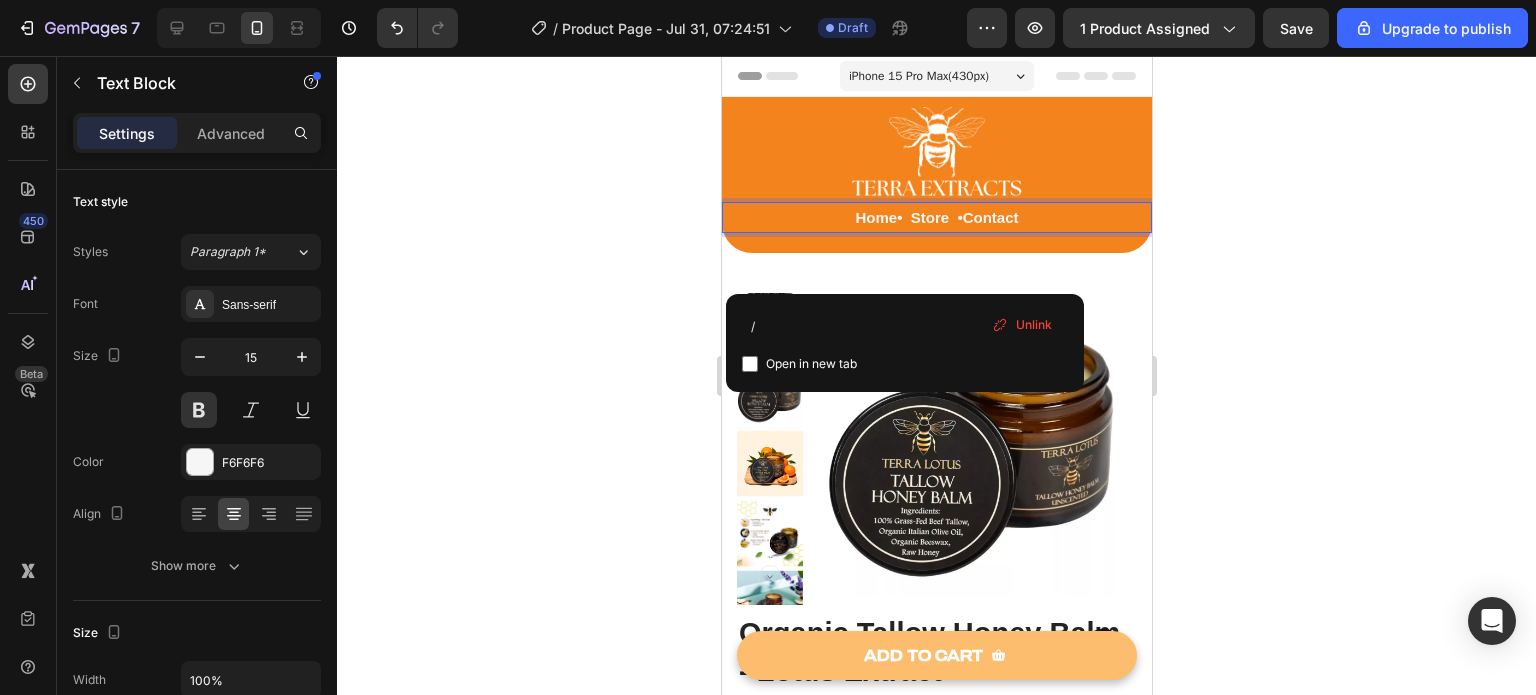 type on "/cart" 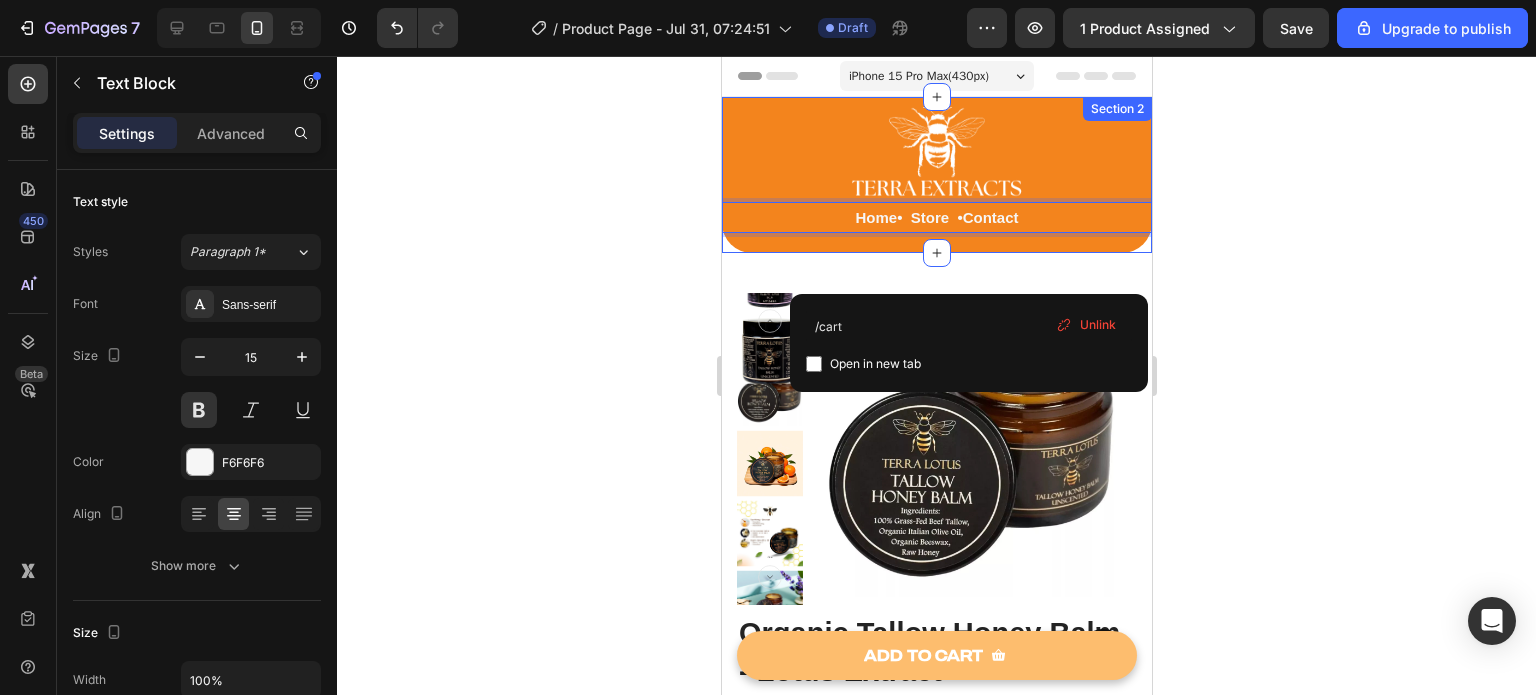 click on "Image Home   •  Store  •   Contact Text Block   0 Row Text Block" at bounding box center (936, 177) 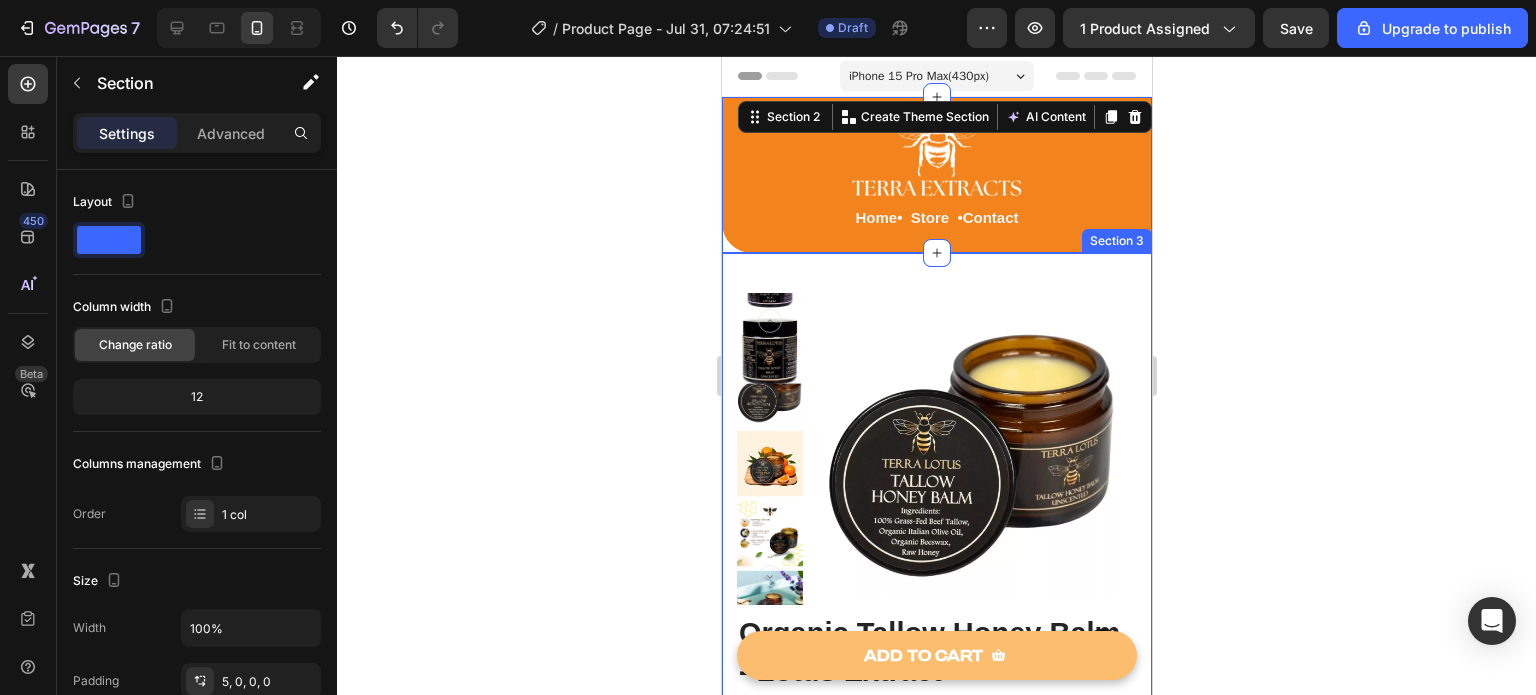 click on "Image Image Free Shipping Heading On oders over $70 Text block Row Image Money-back guarantee Heading 30- day refund or replacement Text block Row Row Row             (P) Images & Gallery Organic Tallow Honey Balm - Lotus Extract (P) Title                Icon                Icon                Icon                Icon                Icon Icon List Hoz 6000+ Clients satisfaits Text block Row
Icon Product Benefit 1 Text block
Icon Product Benefit 2 Text block
Icon Product Benefit 3 Text block
Icon Product Benefit 4 Text block Icon List $27.45 (P) Price (P) Price $34.99 (P) Price (P) Price You saved $7.54 Product Badge Row
Publish the page to see the content.
Custom Code
Icon Deeply Hydrates & Restores Skin Barrier Text block
Icon Soothes Redness, Flare-Ups & Breakouts Text block
Icon Dermatologist-Approved for All Skin Types Text block" at bounding box center (936, 754) 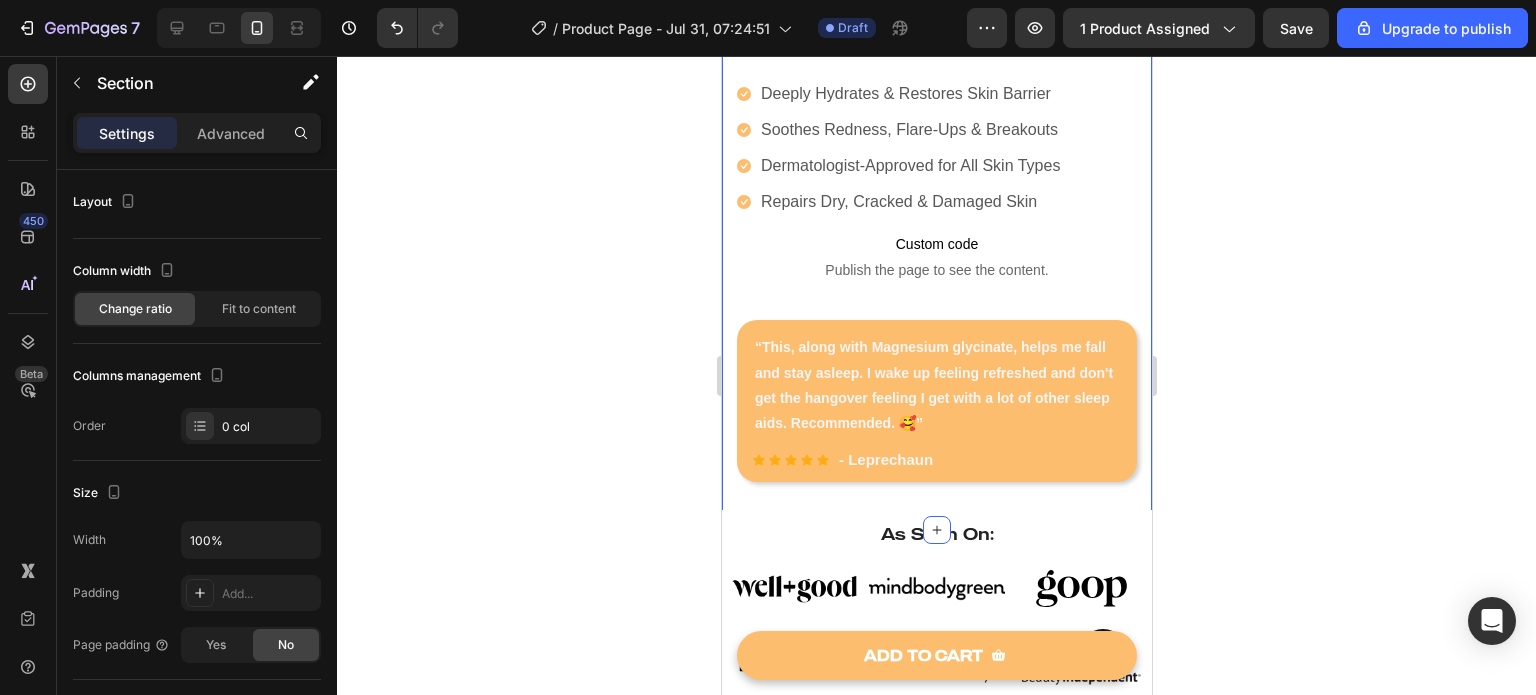 scroll, scrollTop: 906, scrollLeft: 0, axis: vertical 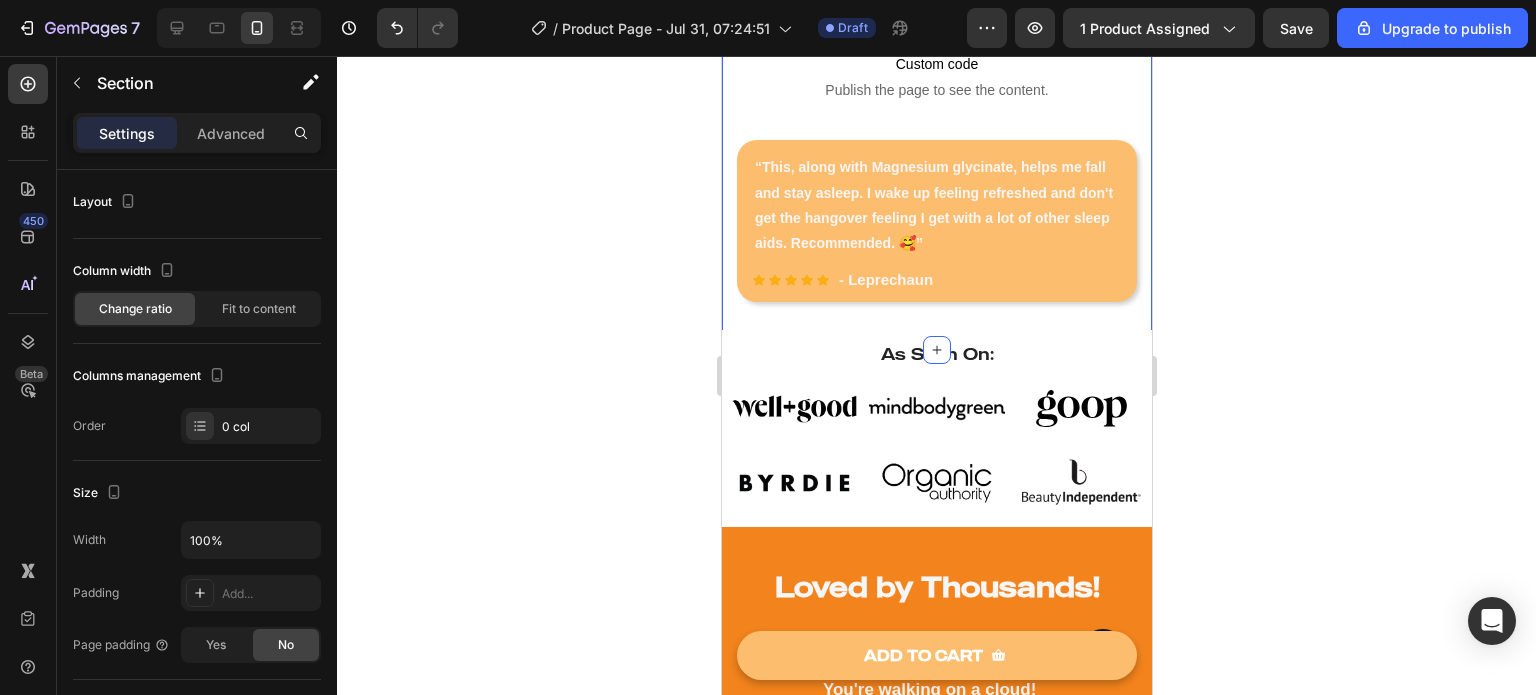 click 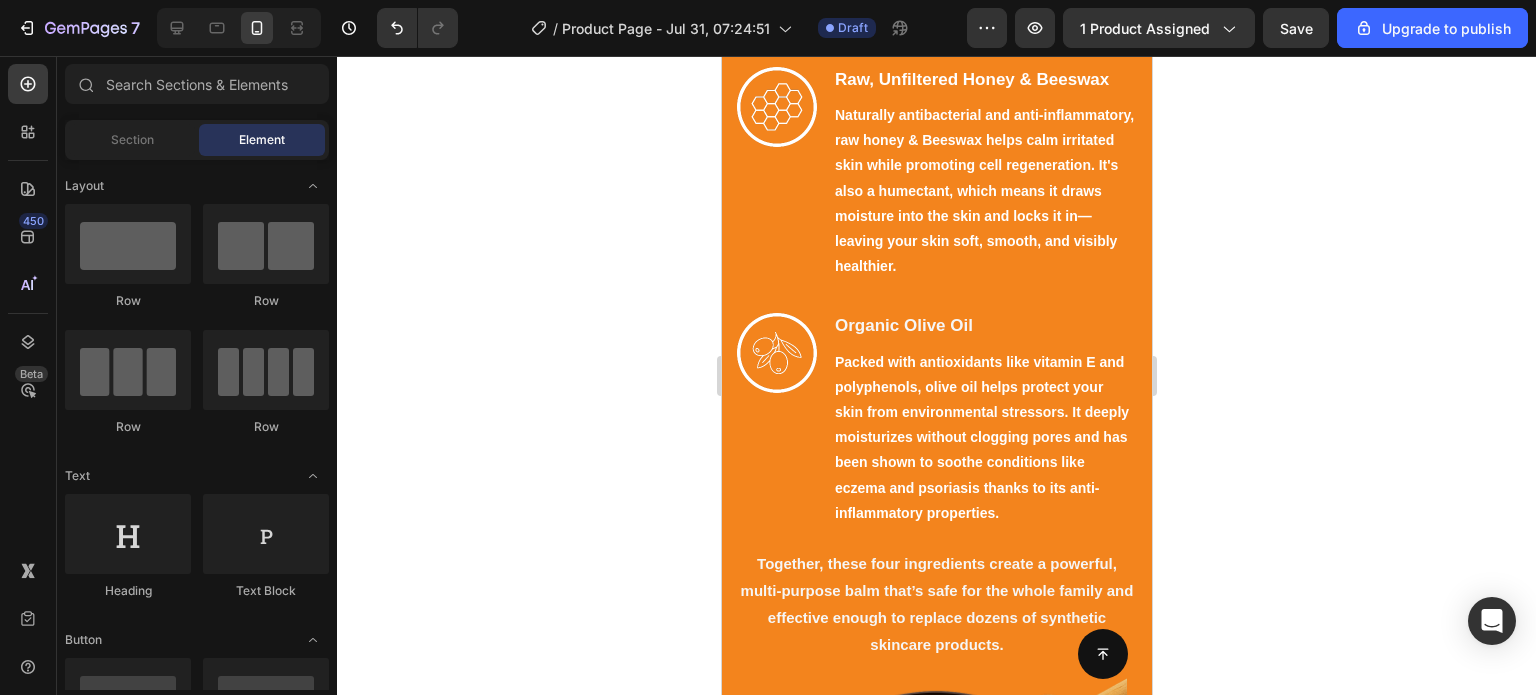 scroll, scrollTop: 2396, scrollLeft: 0, axis: vertical 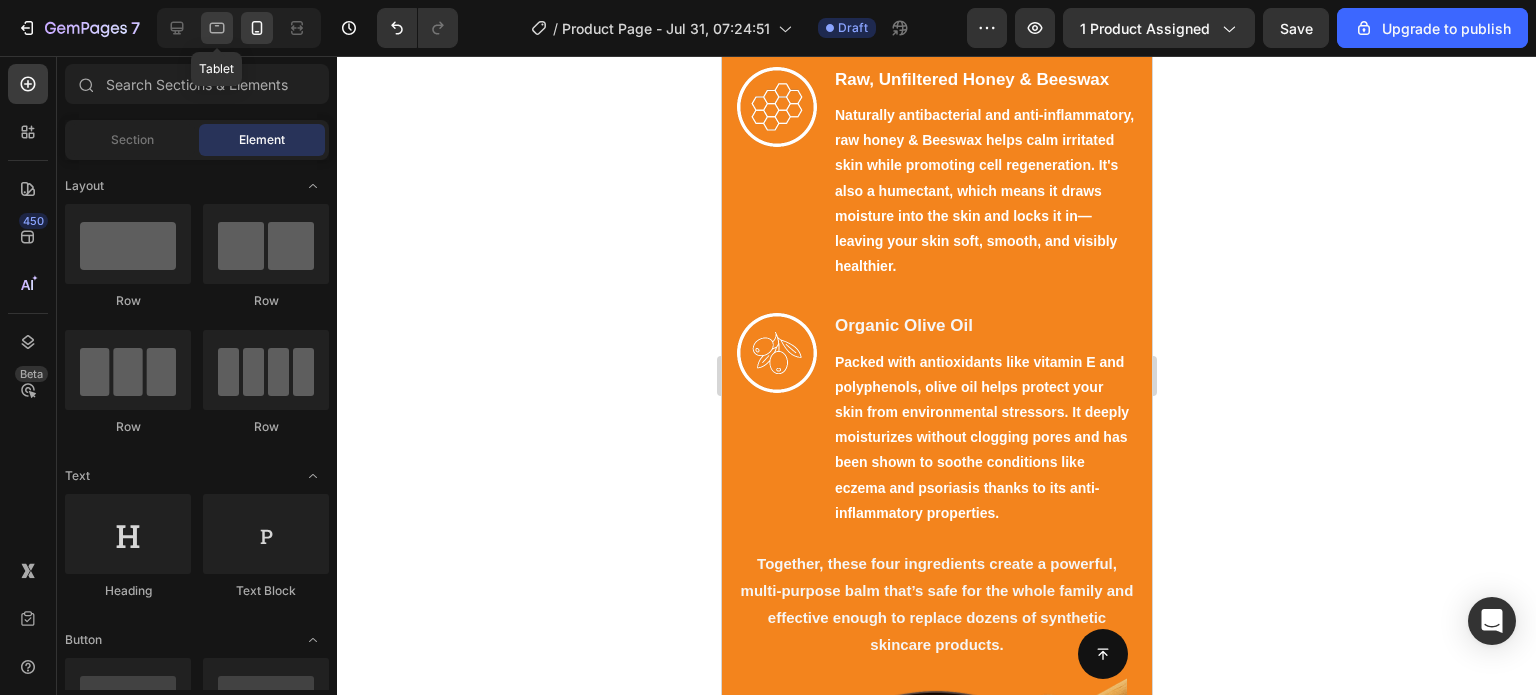 click 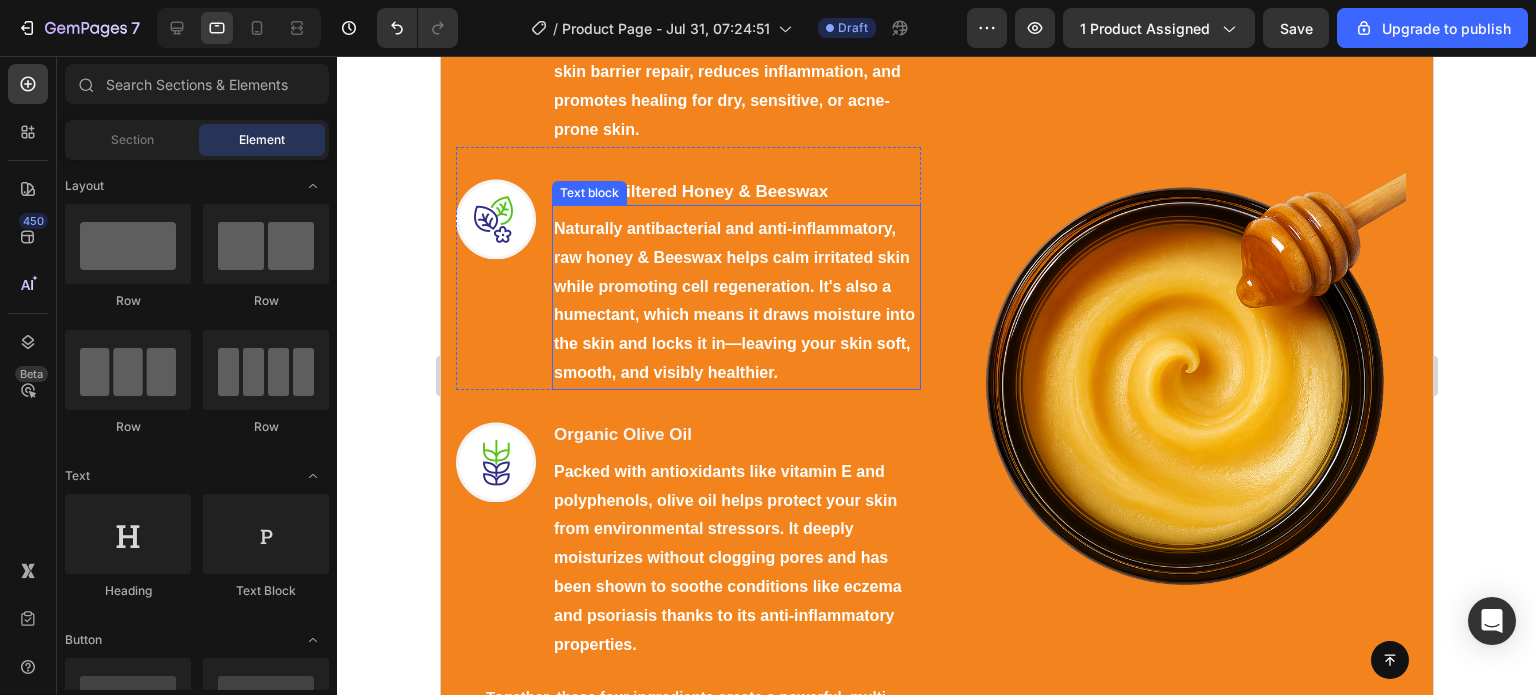 scroll, scrollTop: 2407, scrollLeft: 0, axis: vertical 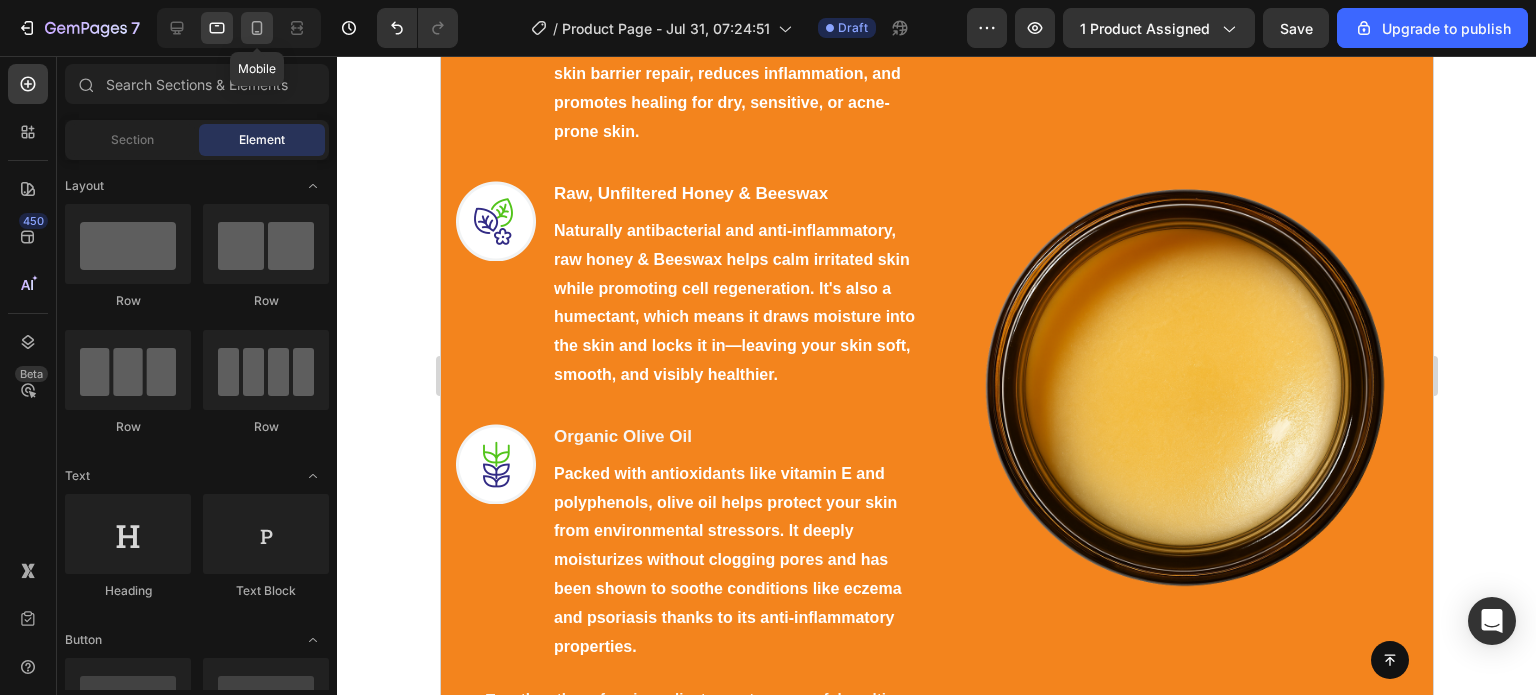 click 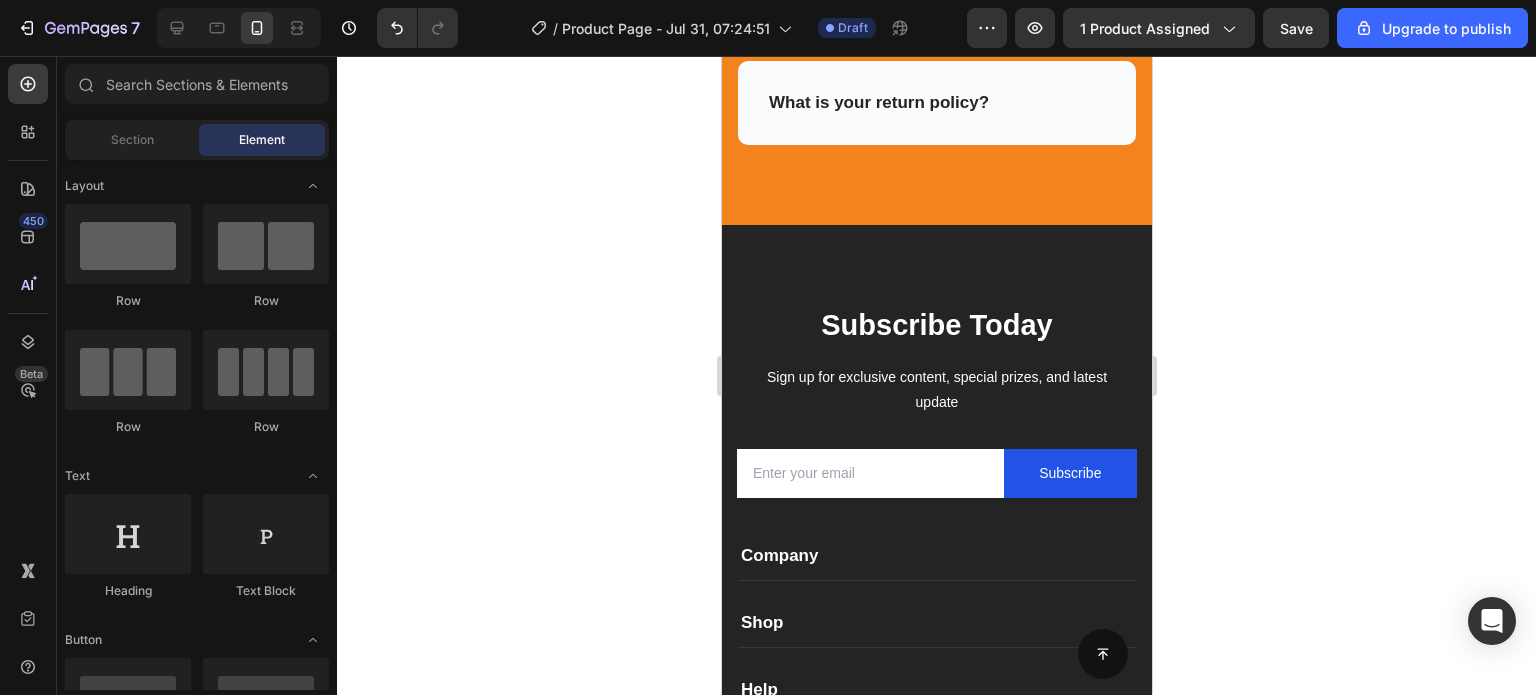 scroll, scrollTop: 6094, scrollLeft: 0, axis: vertical 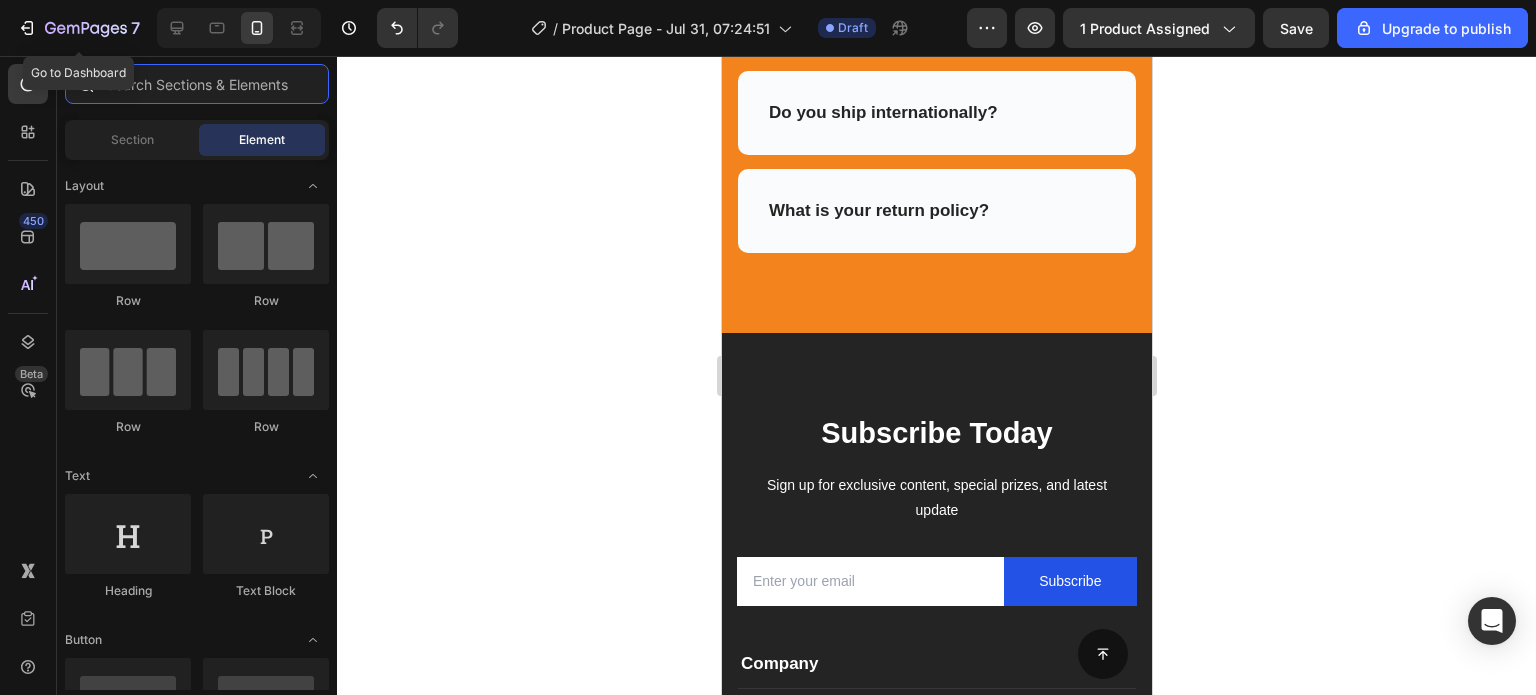 click at bounding box center (197, 84) 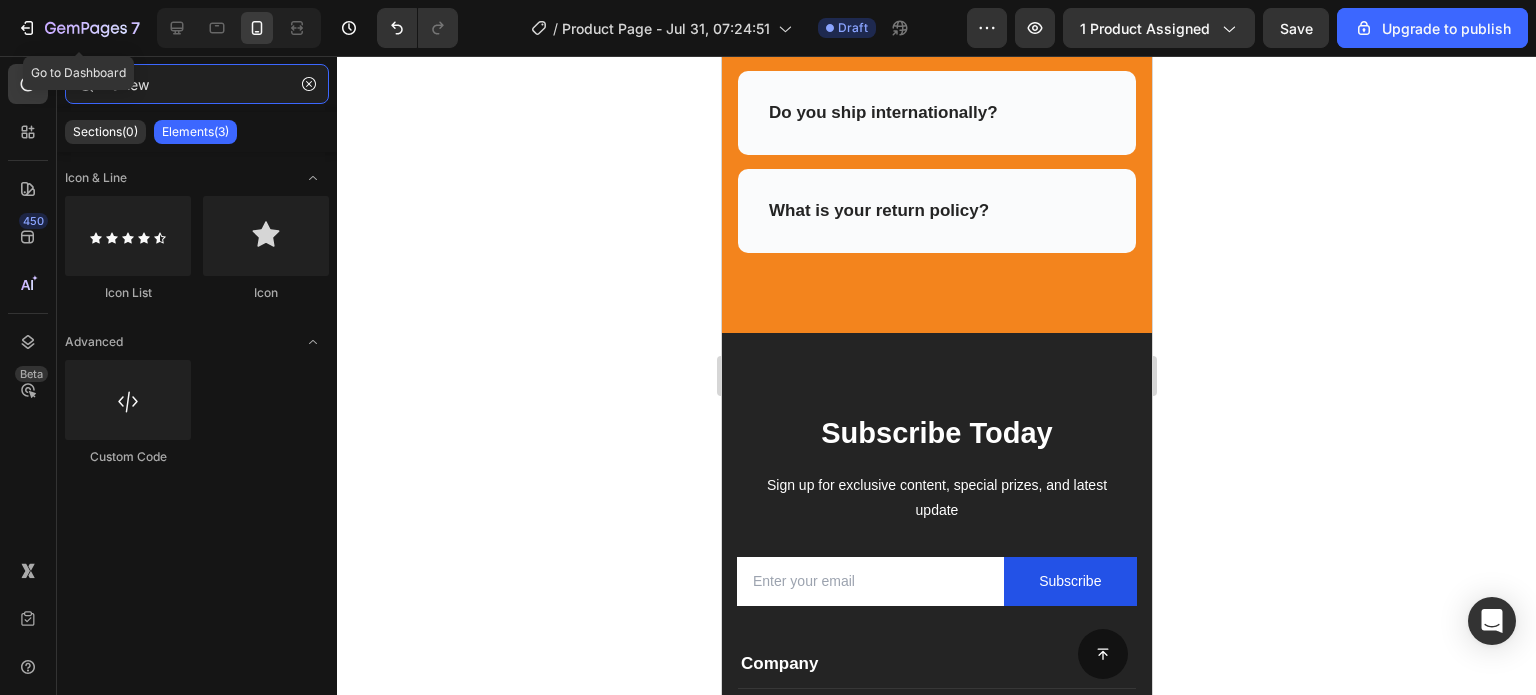 type on "review" 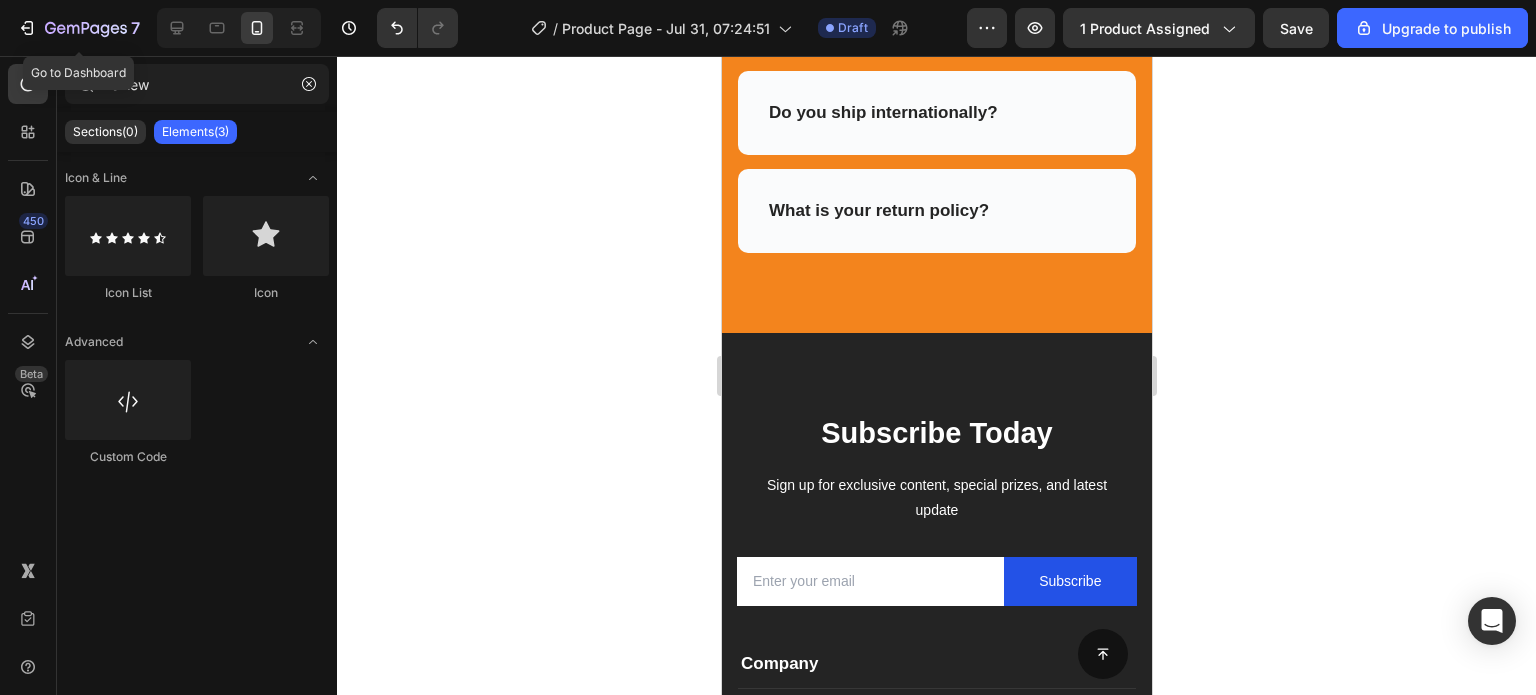click on "Icon & Line
Icon List
Icon Advanced
Custom Code" at bounding box center (197, 330) 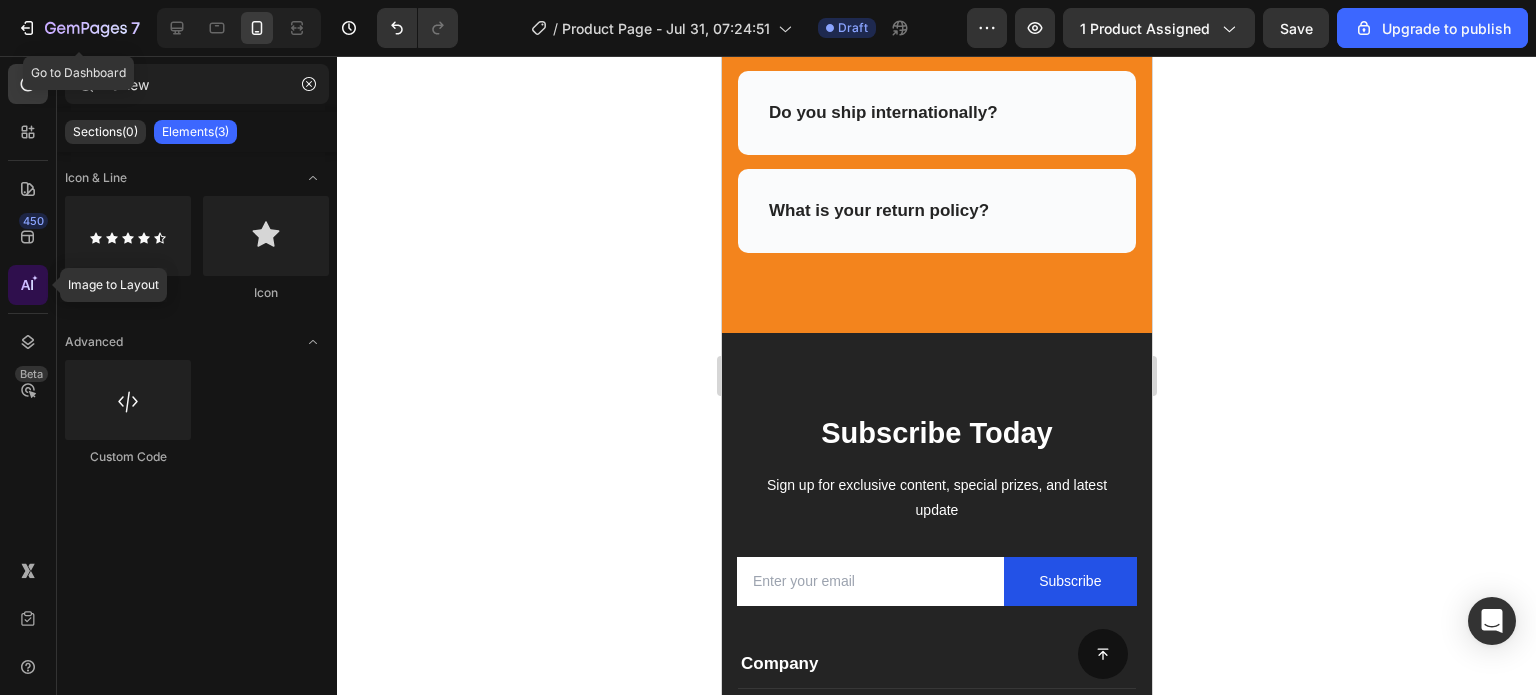 click 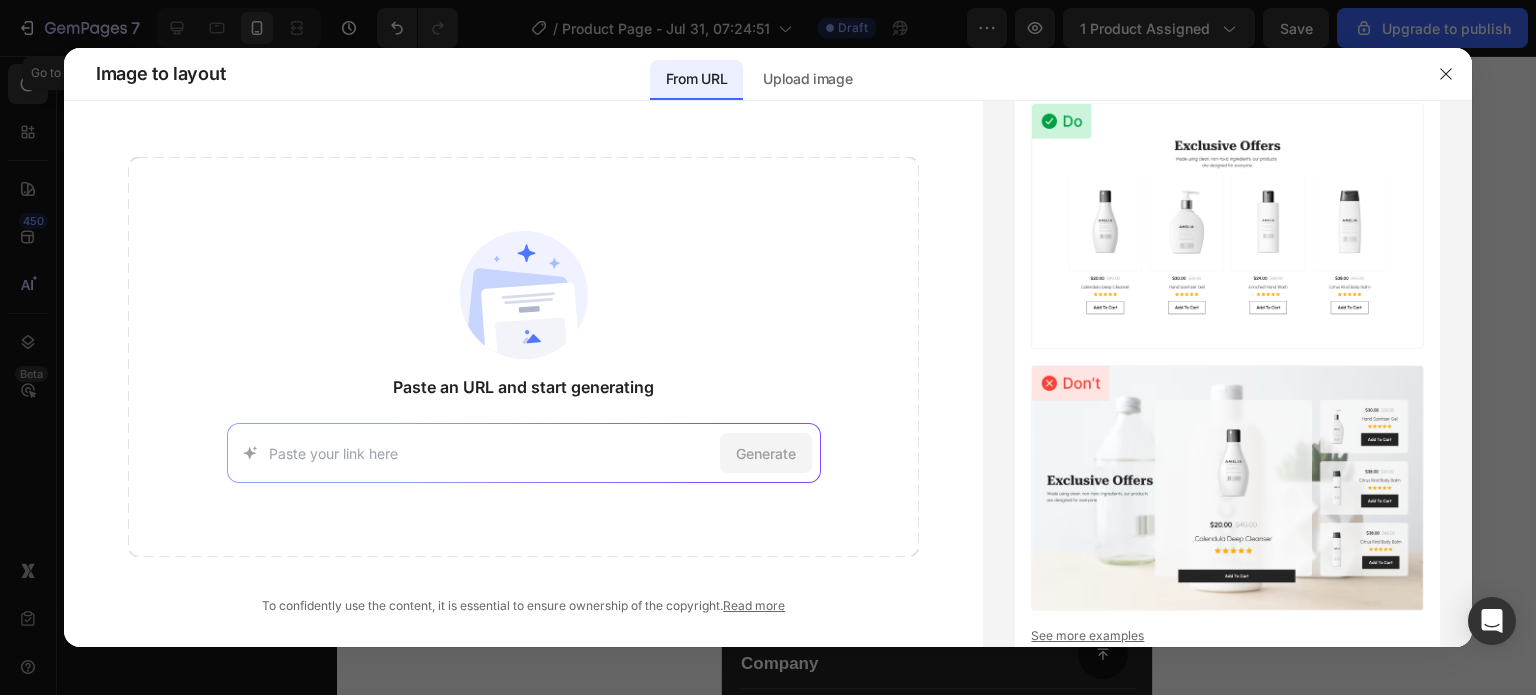 click at bounding box center [768, 347] 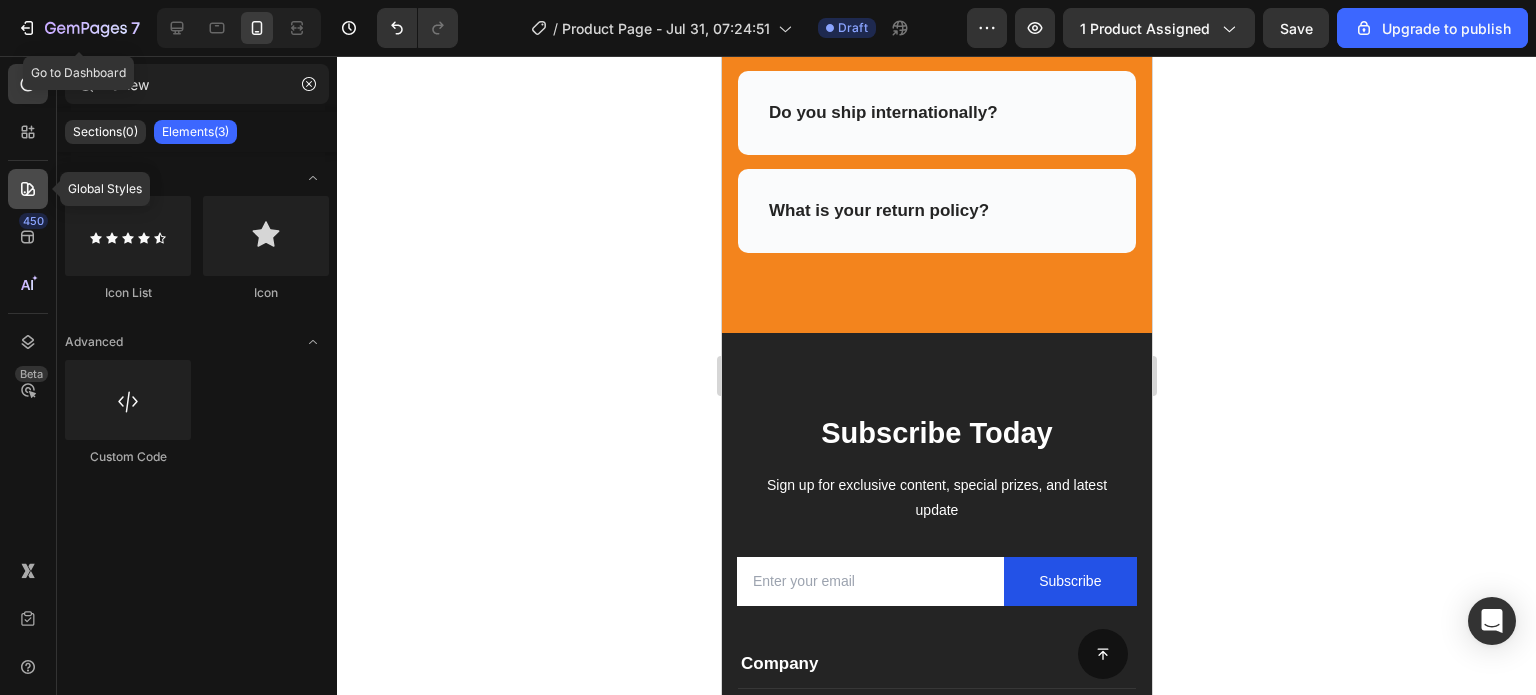 click 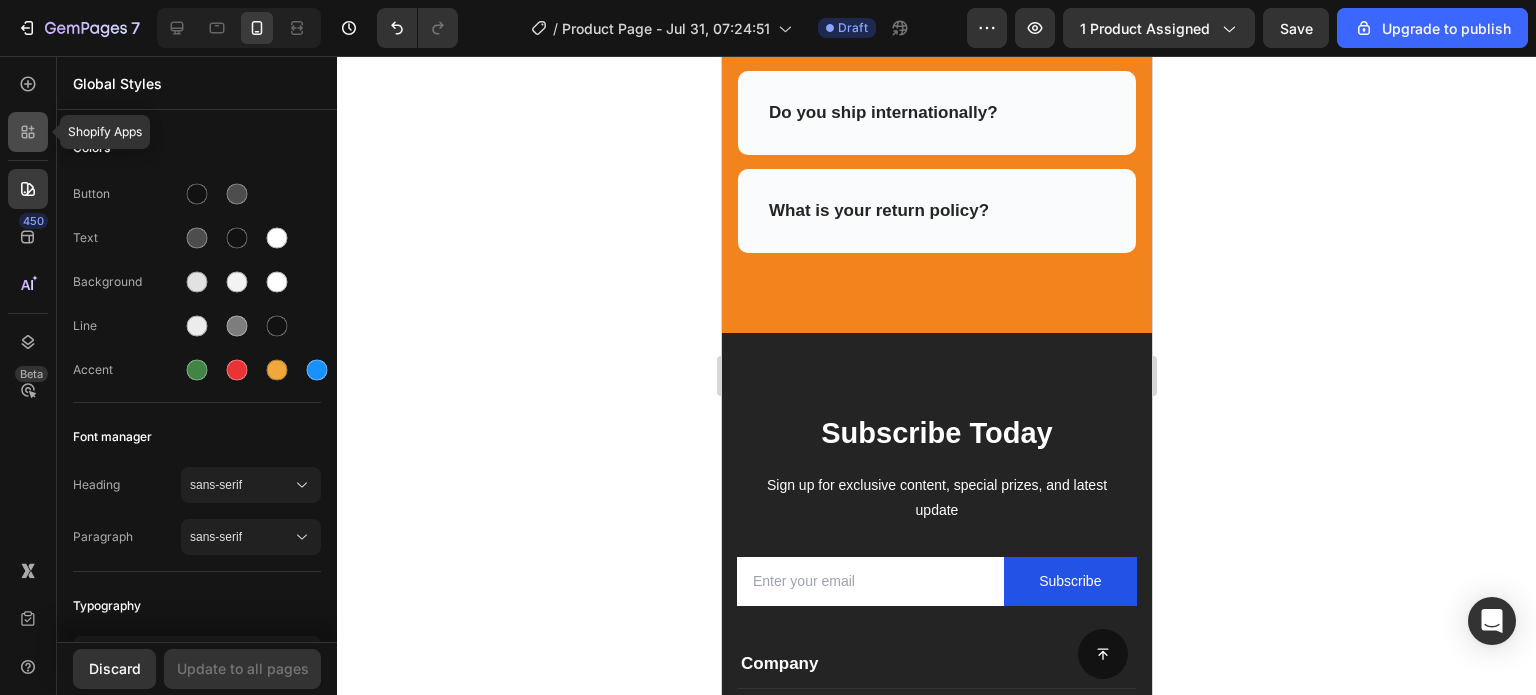 click 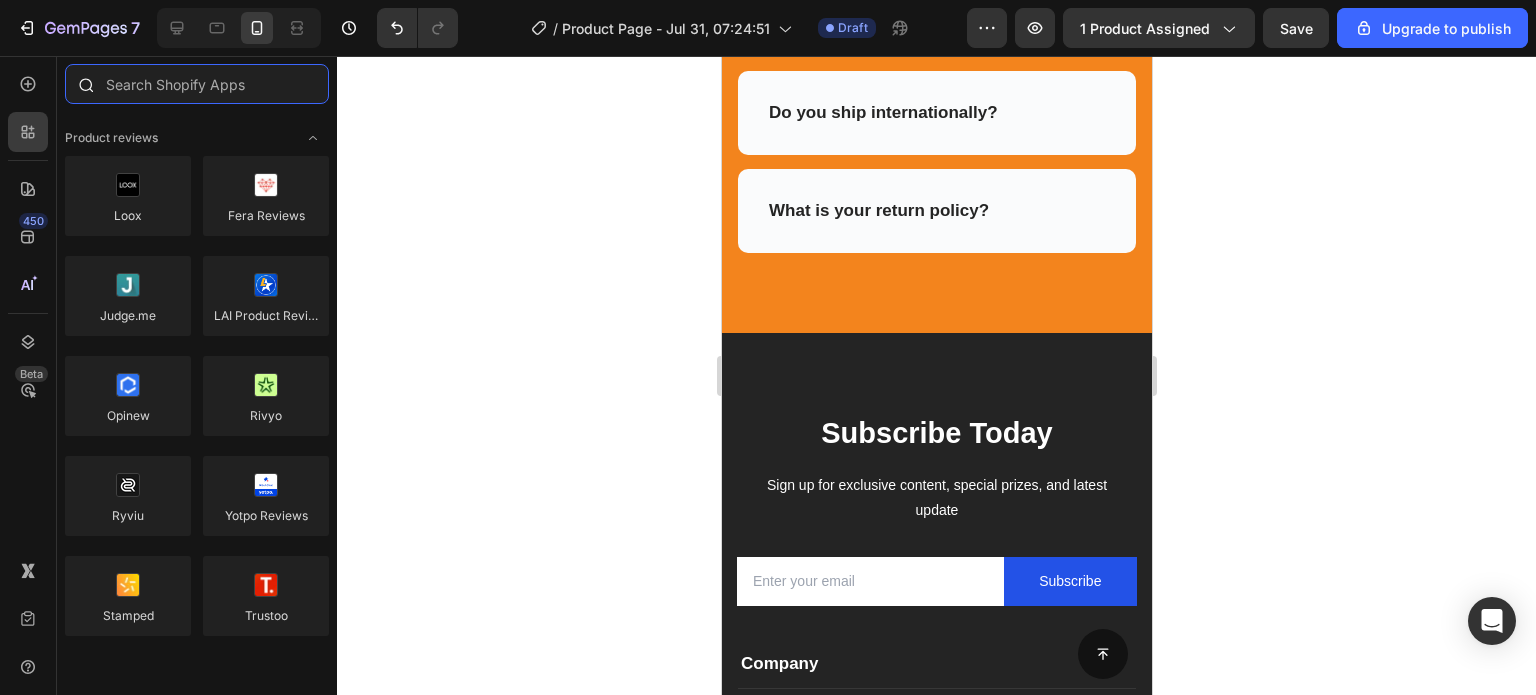 click at bounding box center (197, 84) 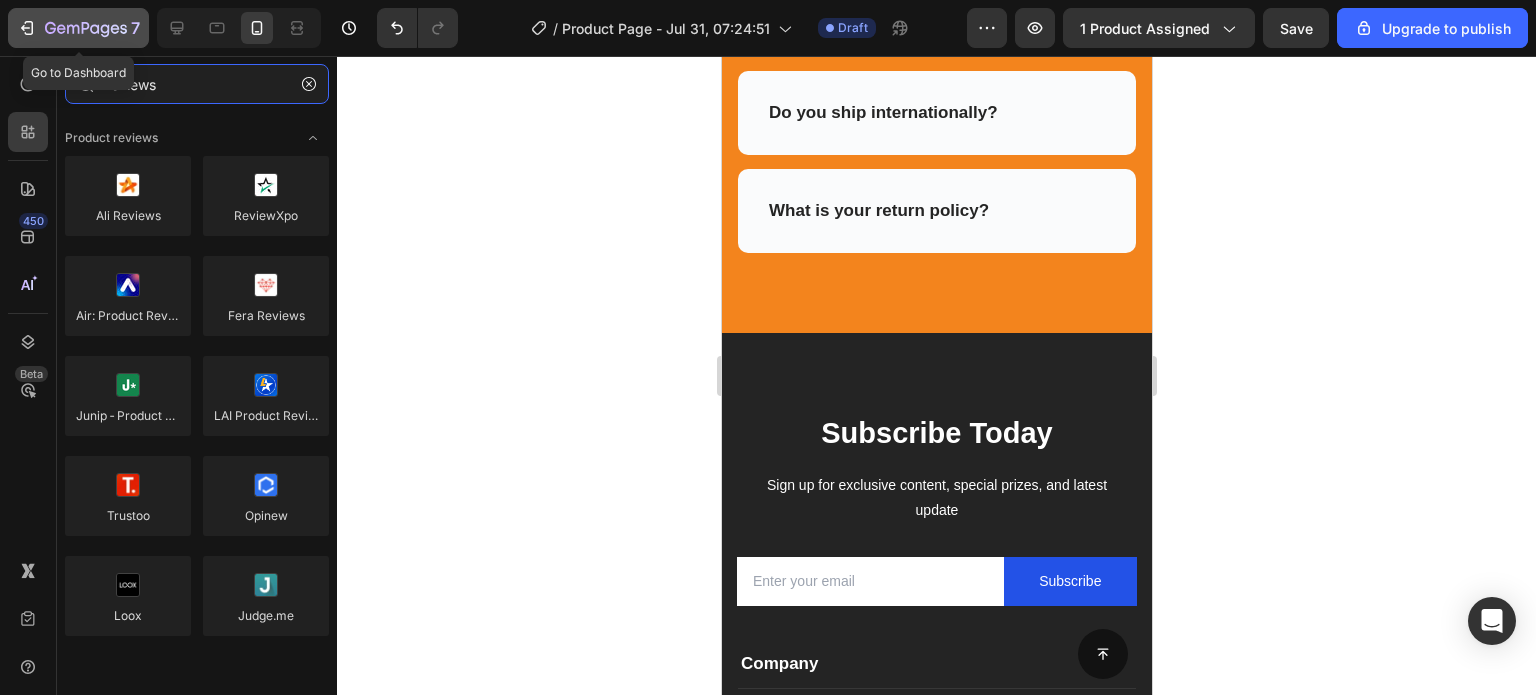 type on "reviews" 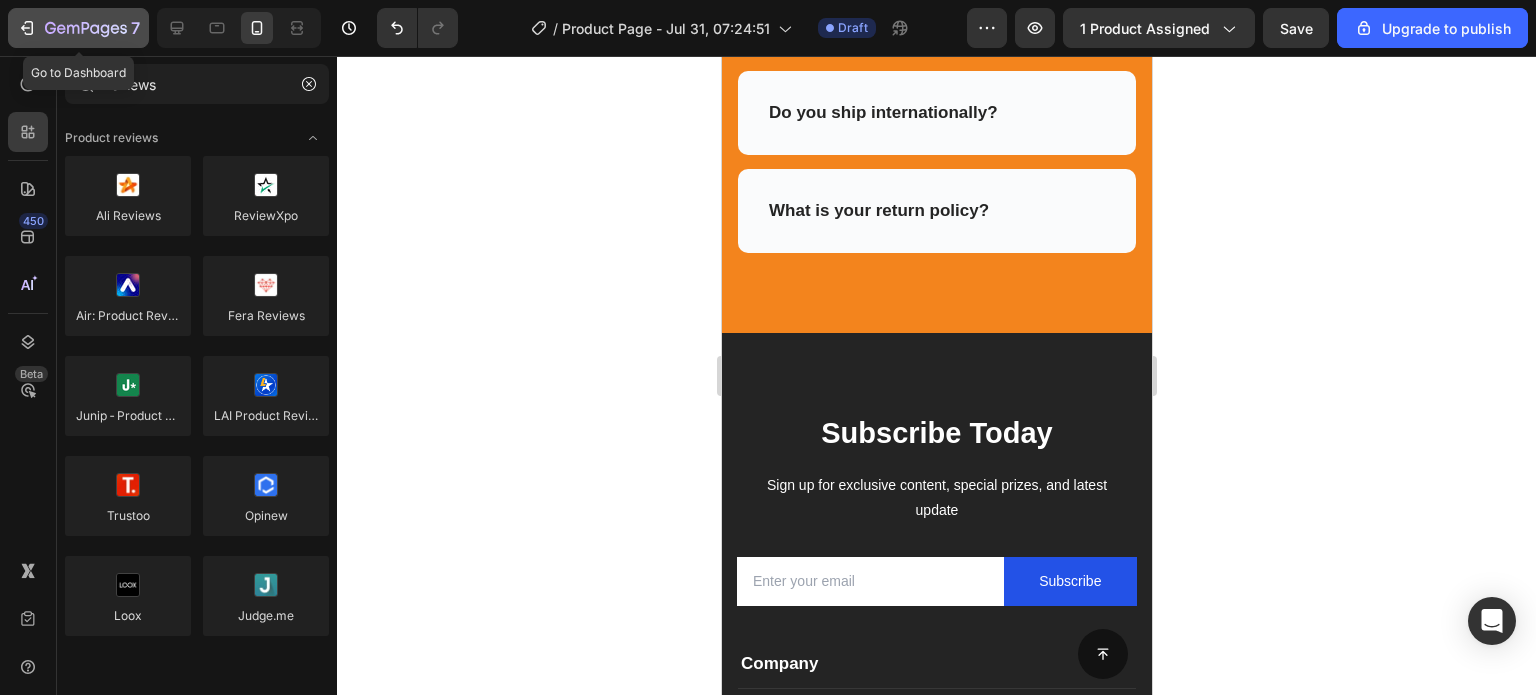 click 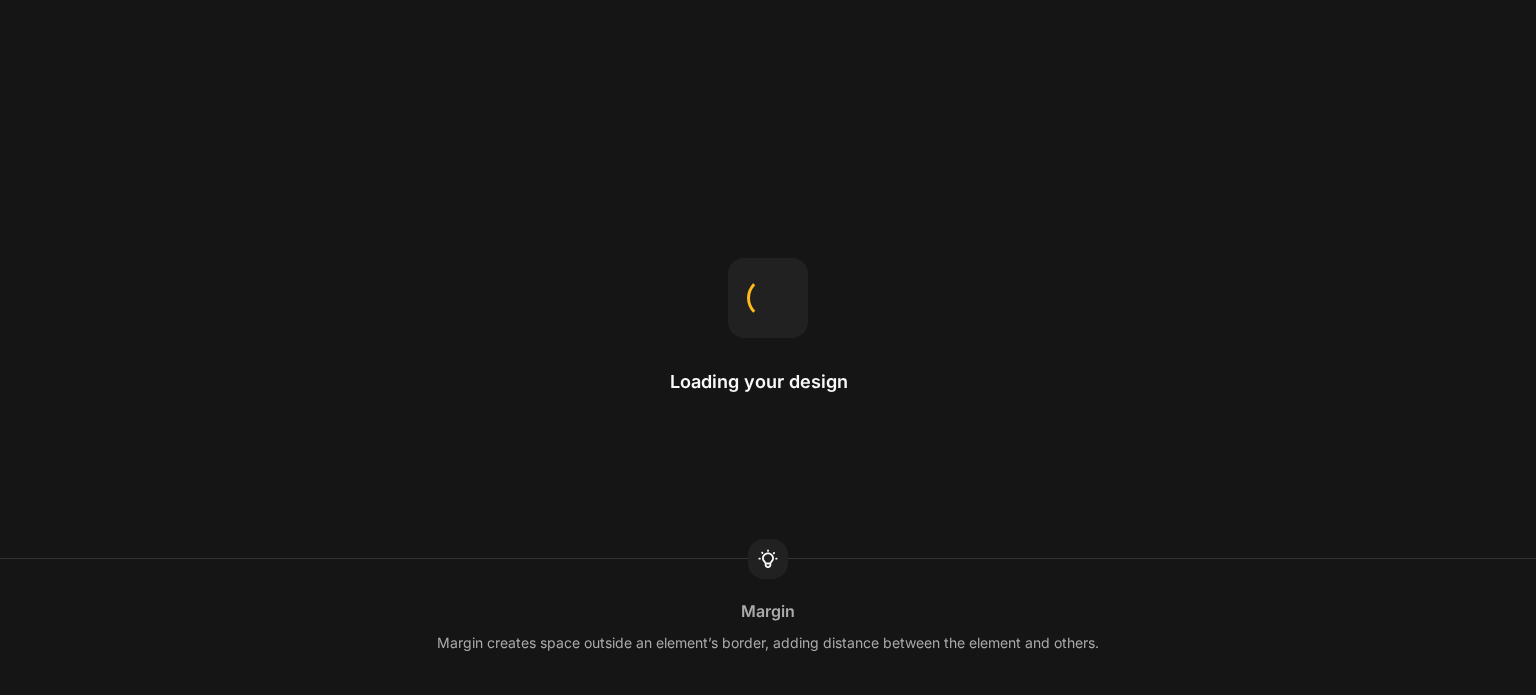 scroll, scrollTop: 0, scrollLeft: 0, axis: both 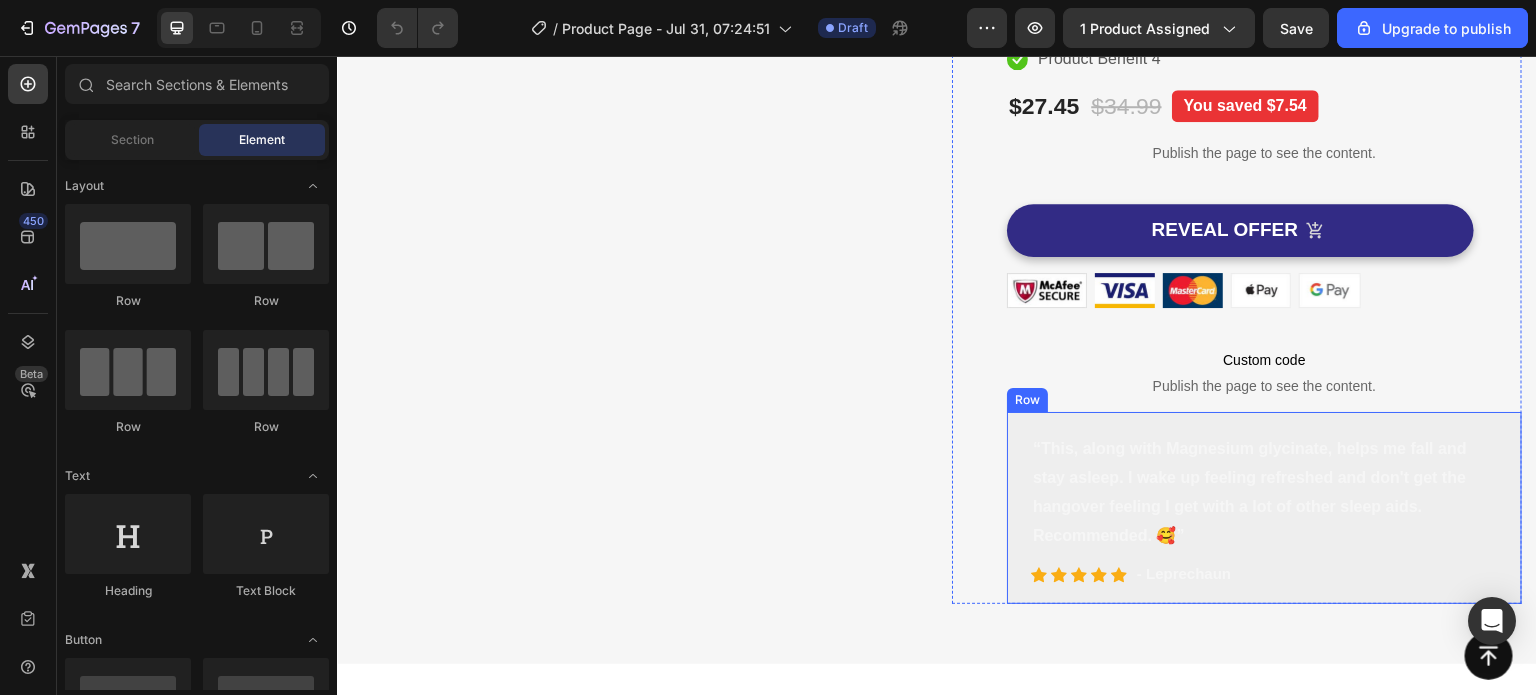 click on "“This, along with Magnesium glycinate, helps me fall and stay asleep. I wake up feeling refreshed and don't get the hangover feeling I get with a lot of other sleep aids. Recommended. 🥰” Text block                Icon                Icon                Icon                Icon                Icon Icon List Hoz - Leprechaun Text block Row Row" at bounding box center (1264, 508) 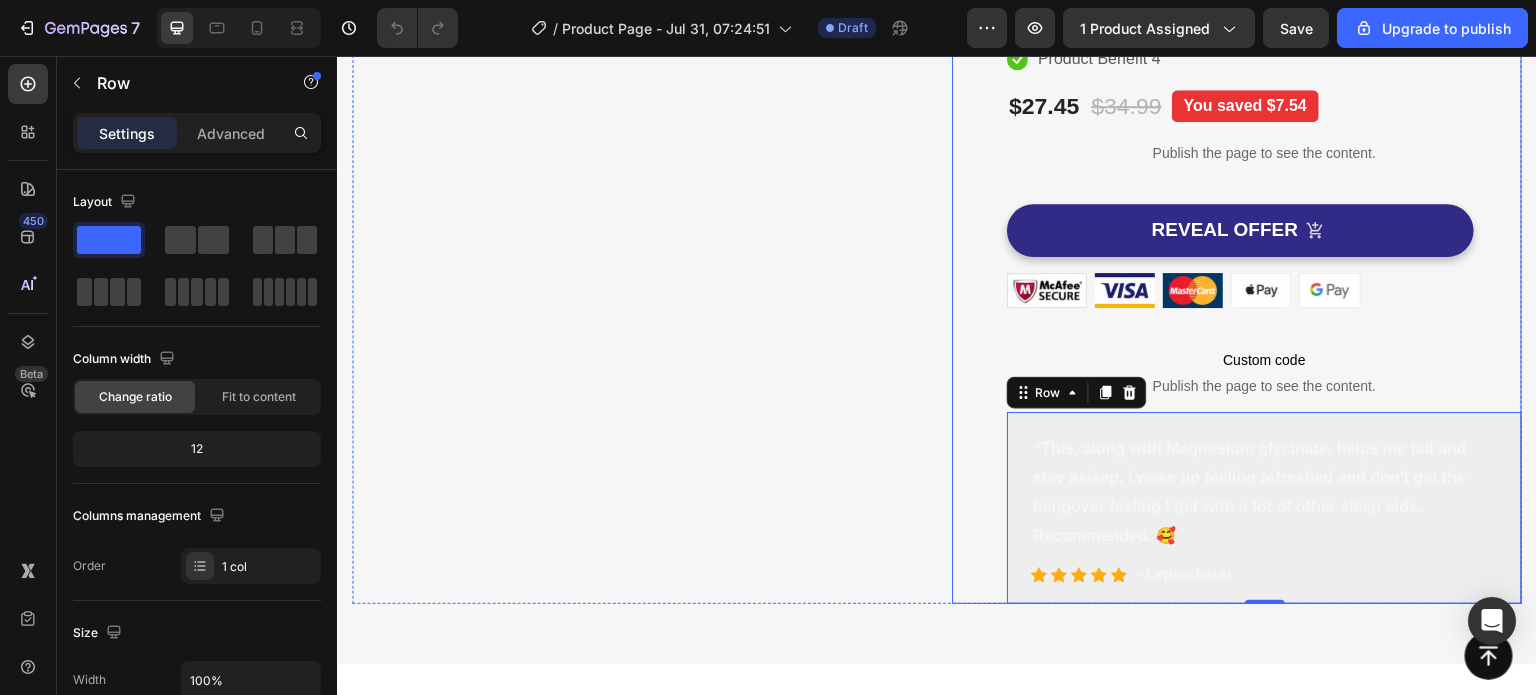 click on "(P) Images & Gallery Organic Tallow Honey Balm - Lotus Extract (P) Title                Icon                Icon                Icon                Icon                Icon Icon List Hoz 6000+ Clients satisfaits Text block Row
Icon Product Benefit 1 Text block
Icon Product Benefit 2 Text block
Icon Product Benefit 3 Text block
Icon Product Benefit 4 Text block Icon List $27.45 (P) Price (P) Price $34.99 (P) Price (P) Price You saved $7.54 Product Badge Row
Publish the page to see the content.
Custom Code
Icon Deeply Hydrates & Restores Skin Barrier Text block
Icon Soothes Redness, Flare-Ups & Breakouts Text block
Icon Dermatologist-Approved for All Skin Types Text block
Icon Repairs Dry, Cracked & Damaged Skin Text block Icon List REVEAL OFFER (P) Cart Button Image Image Image Image Image Row" at bounding box center (1237, 174) 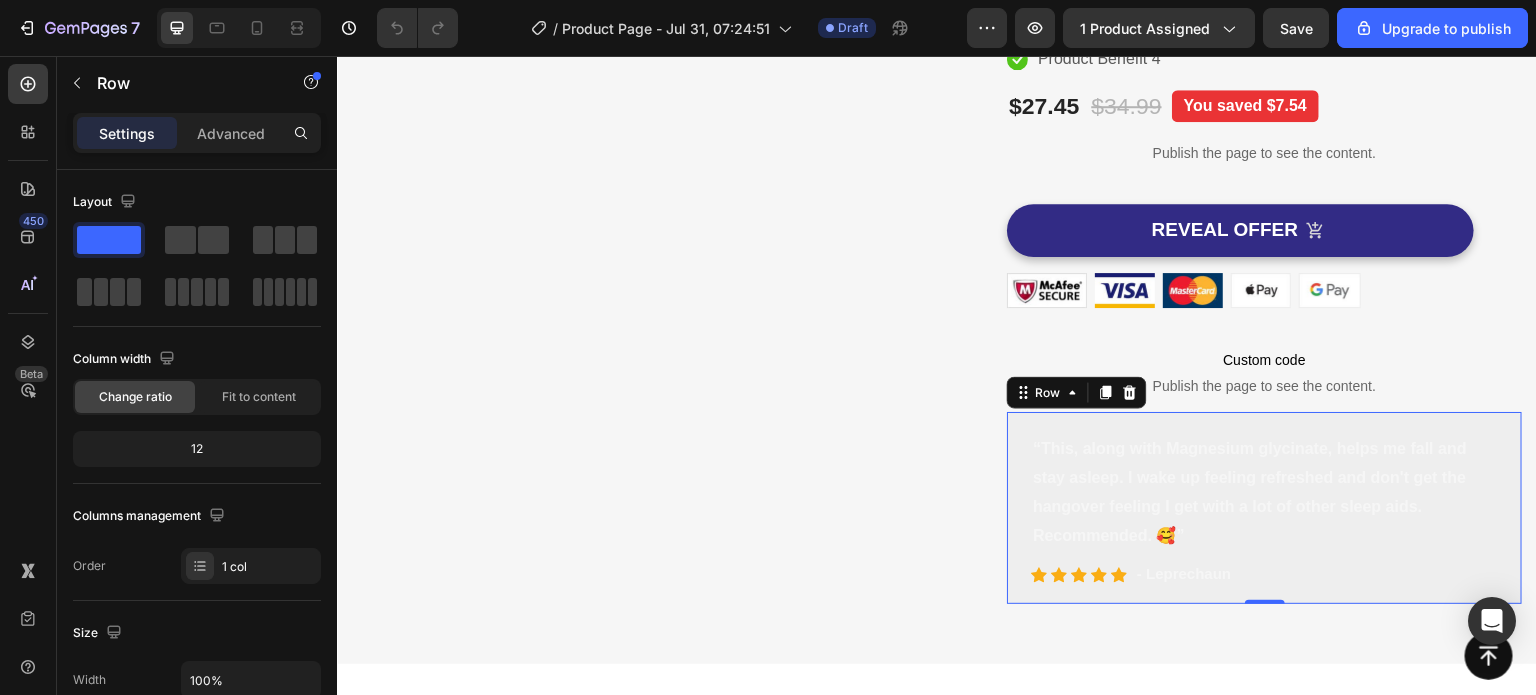 click on "“This, along with Magnesium glycinate, helps me fall and stay asleep. I wake up feeling refreshed and don't get the hangover feeling I get with a lot of other sleep aids. Recommended. 🥰” Text block                Icon                Icon                Icon                Icon                Icon Icon List Hoz - Leprechaun Text block Row Row   0" at bounding box center (1264, 508) 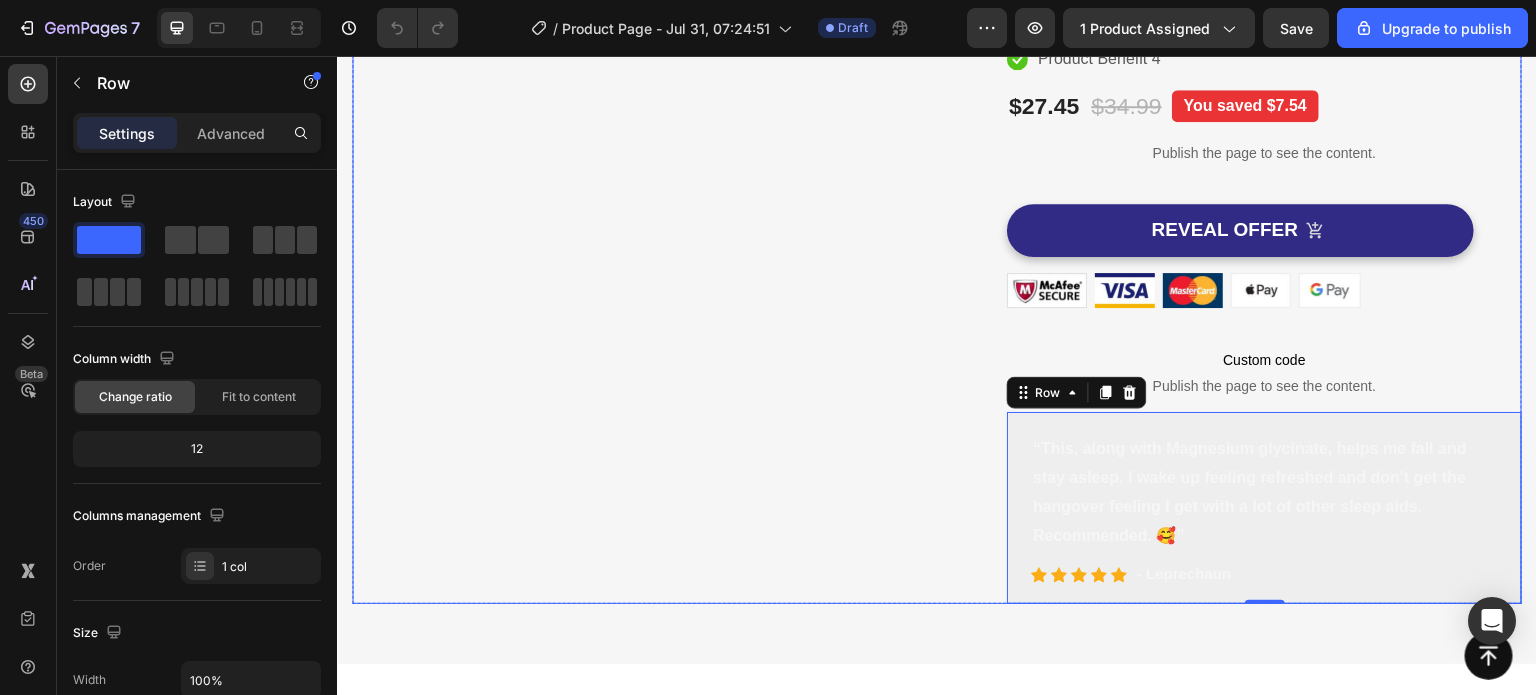 click on "Image Image Free Shipping Heading On oders over $70 Text block Row Image Money-back guarantee Heading 30- day refund or replacement Text block Row Row Row" at bounding box center [637, 174] 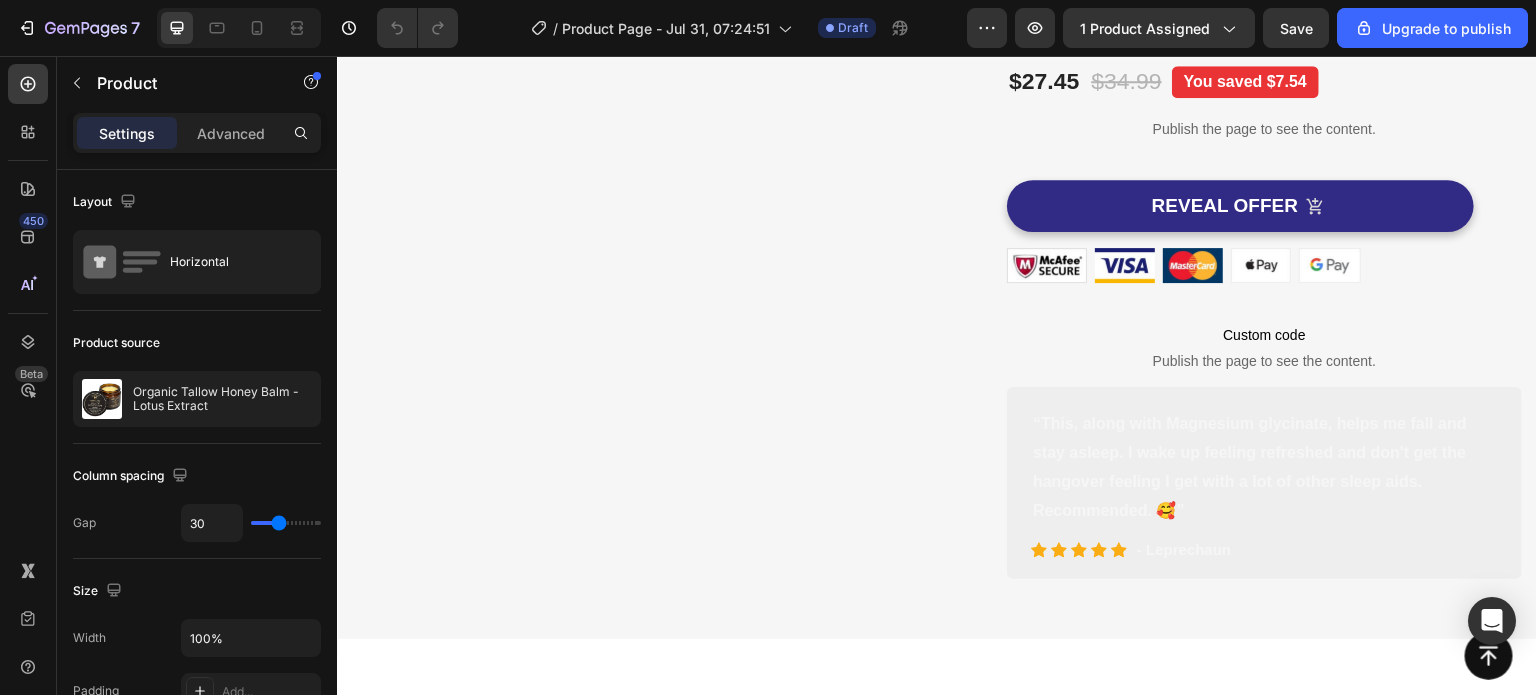 scroll, scrollTop: 0, scrollLeft: 0, axis: both 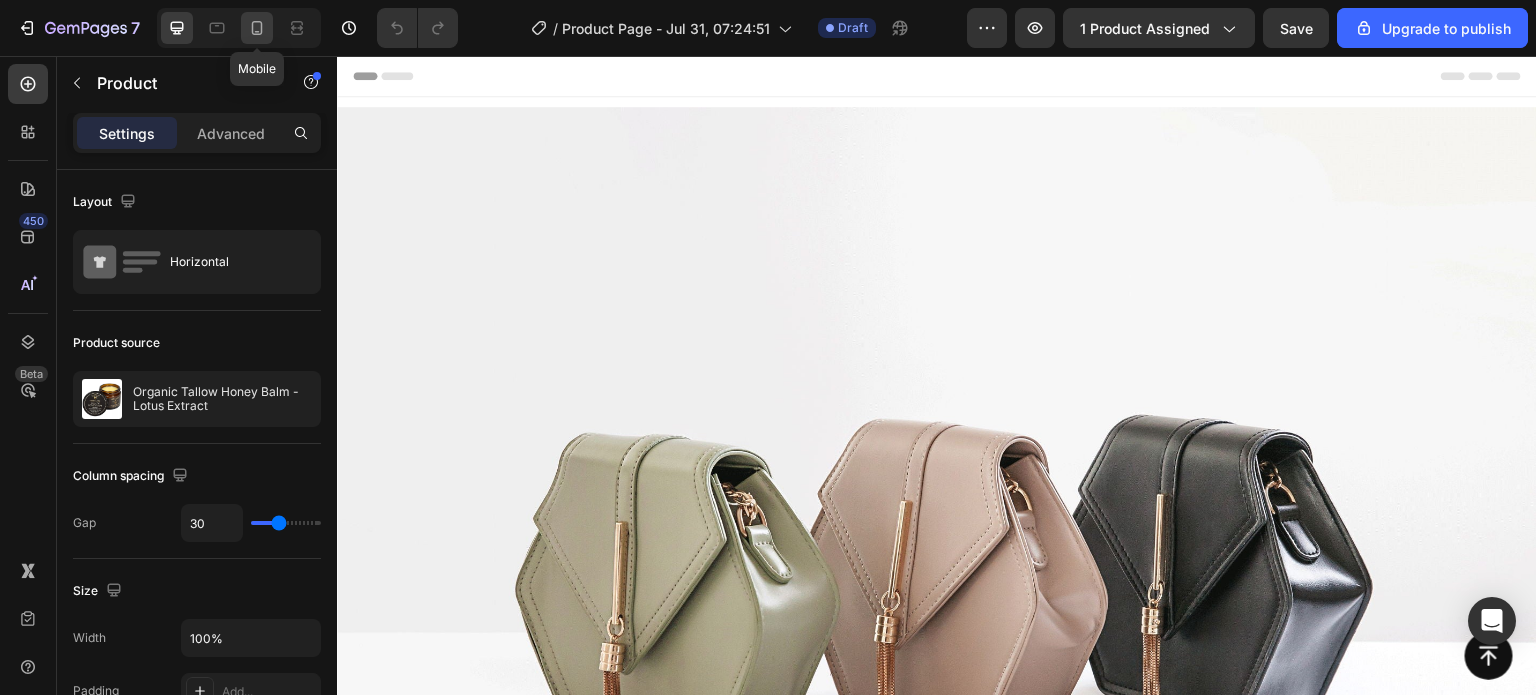 click 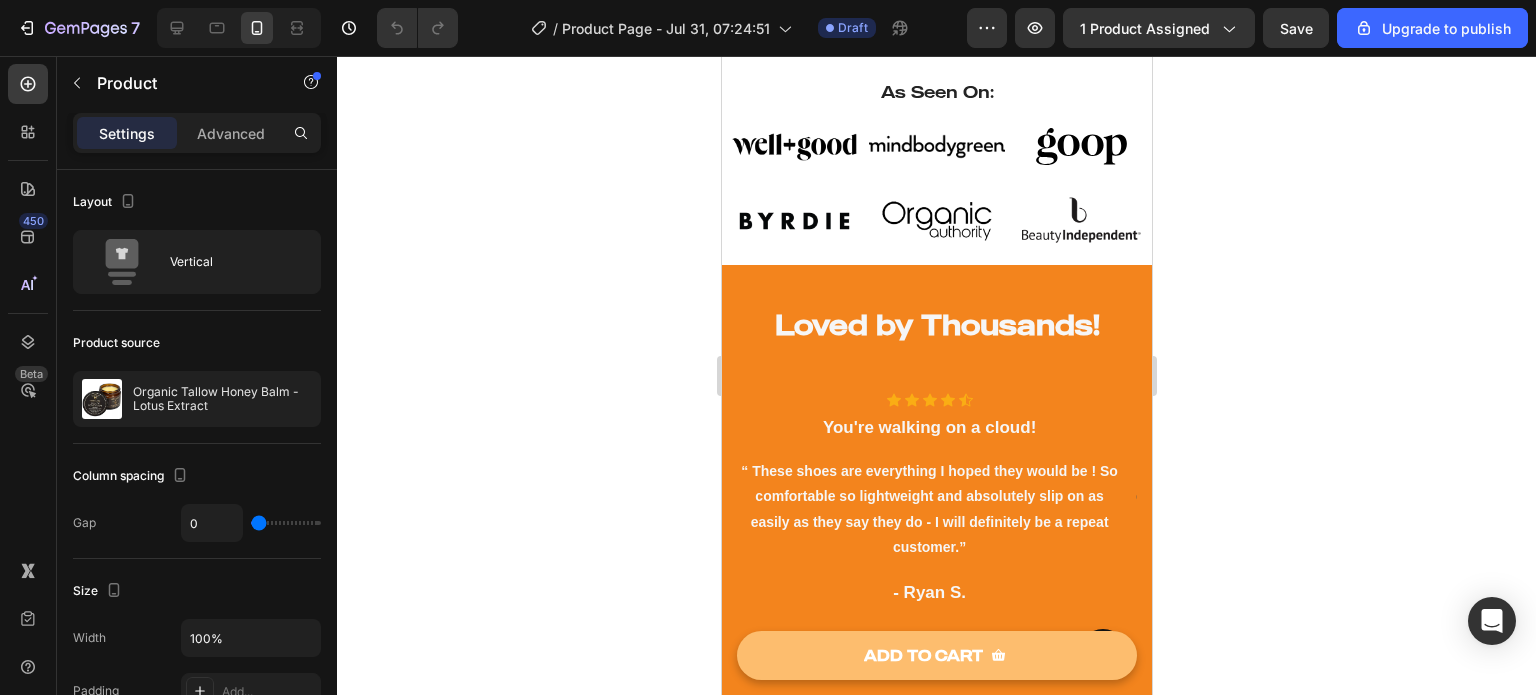 scroll, scrollTop: 1170, scrollLeft: 0, axis: vertical 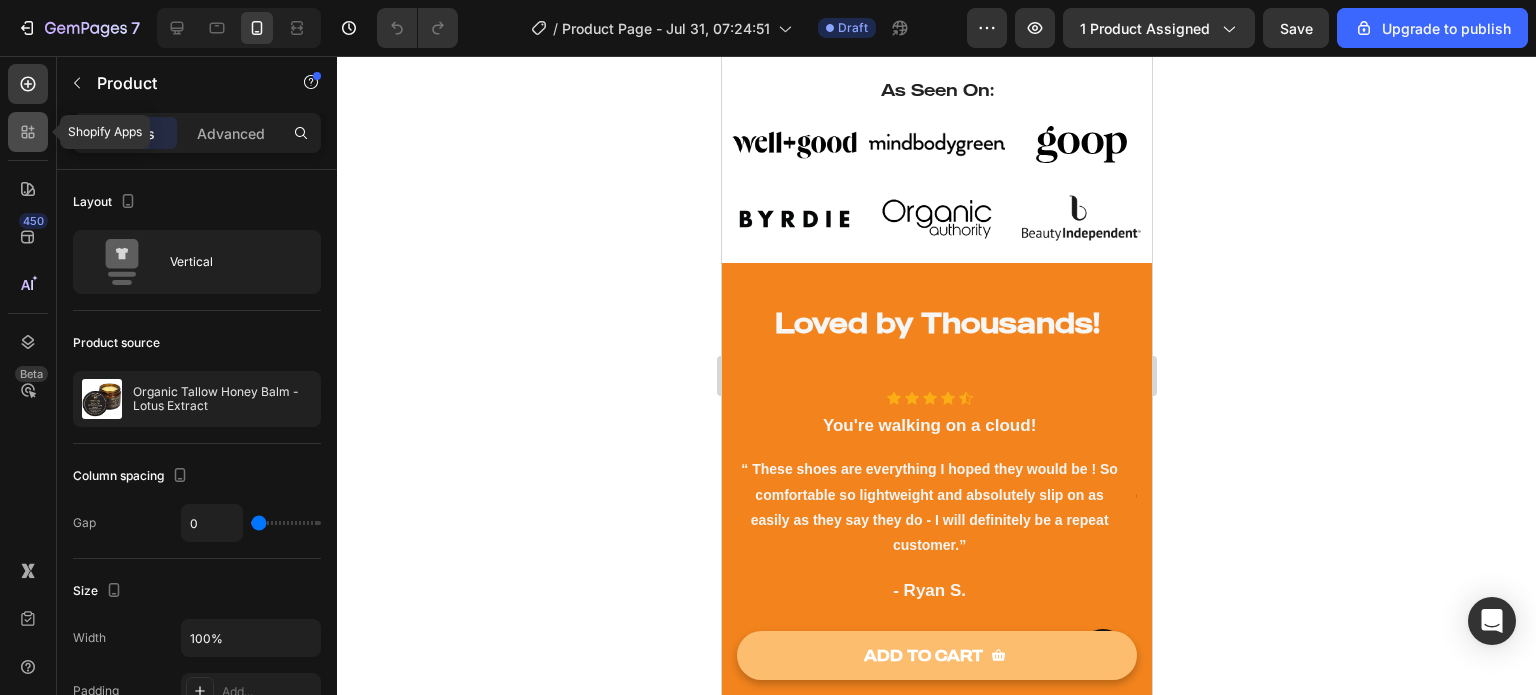click 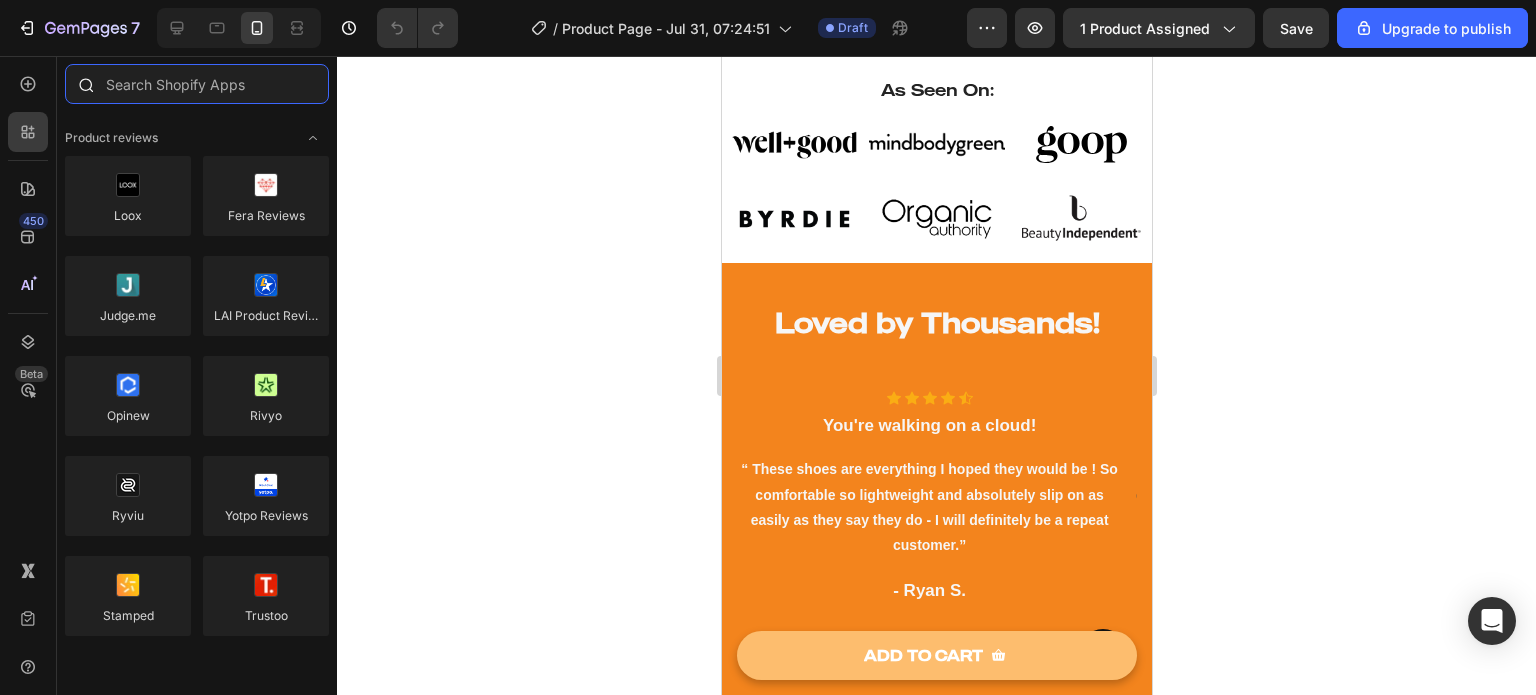 click at bounding box center (197, 84) 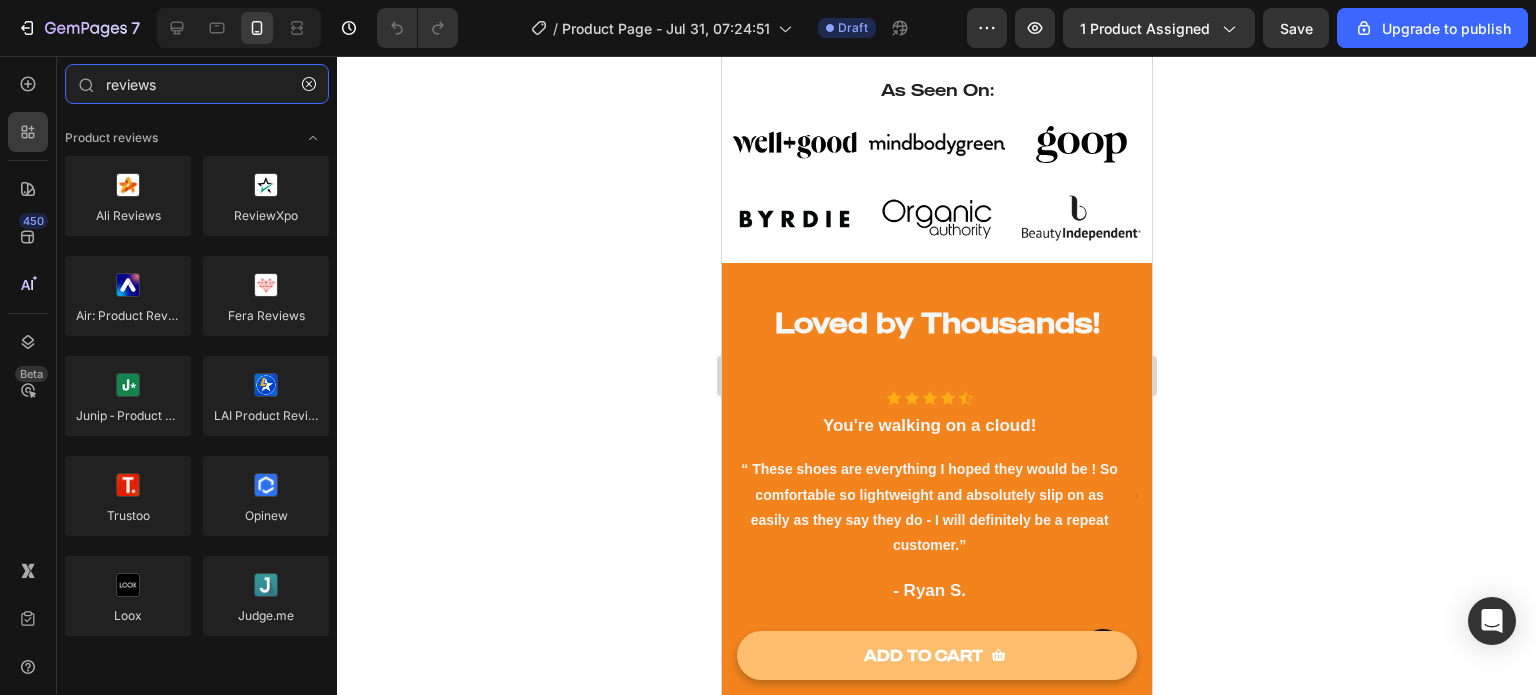 type on "reviews" 